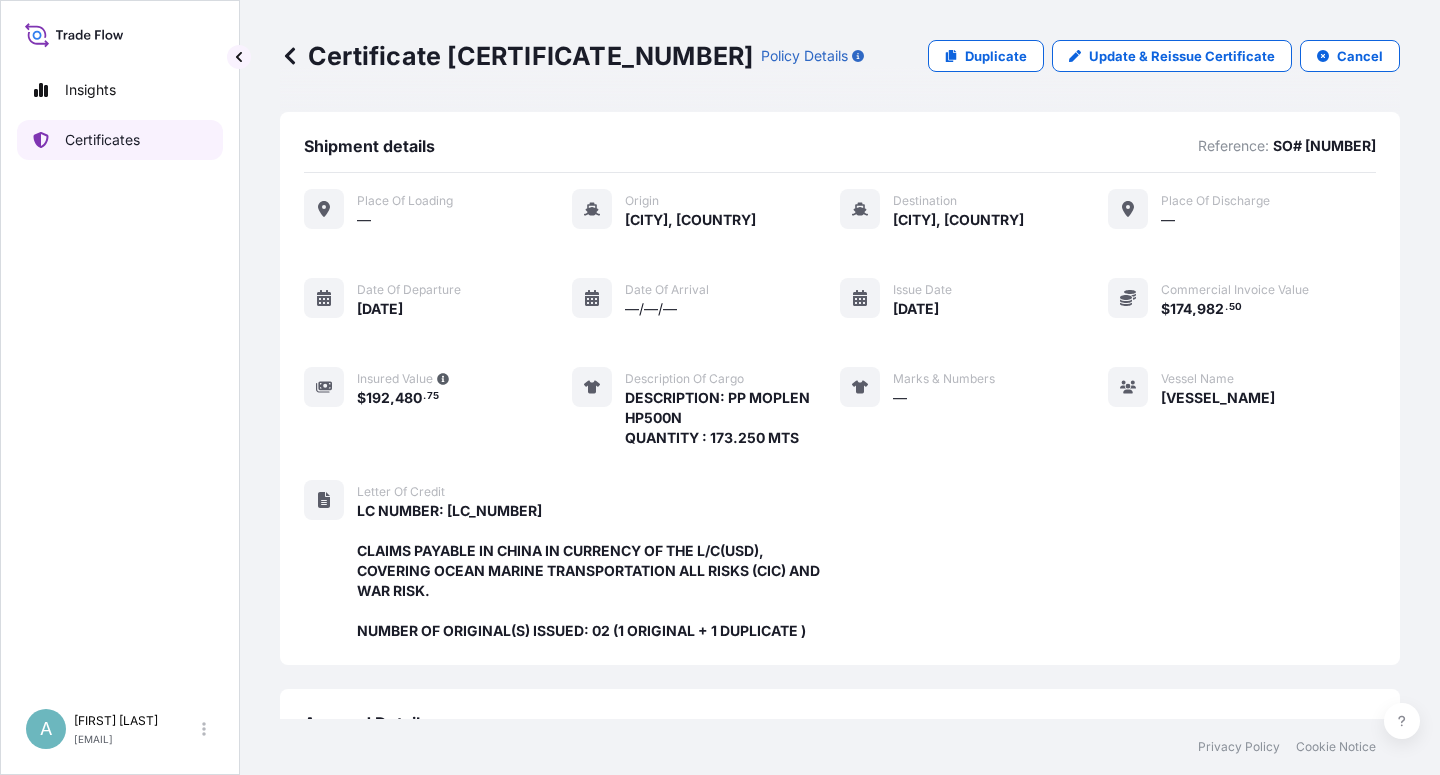scroll, scrollTop: 0, scrollLeft: 0, axis: both 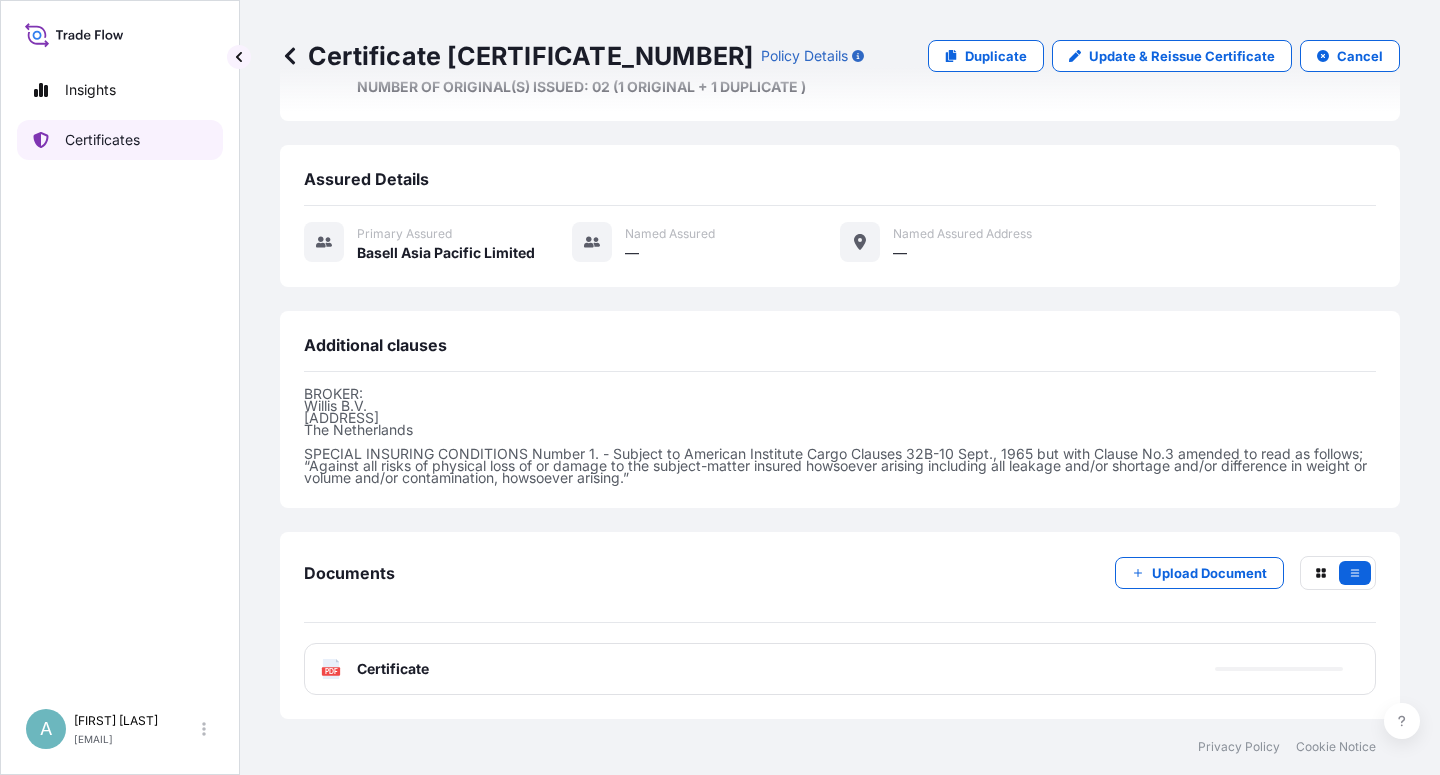 click on "Certificates" at bounding box center [102, 140] 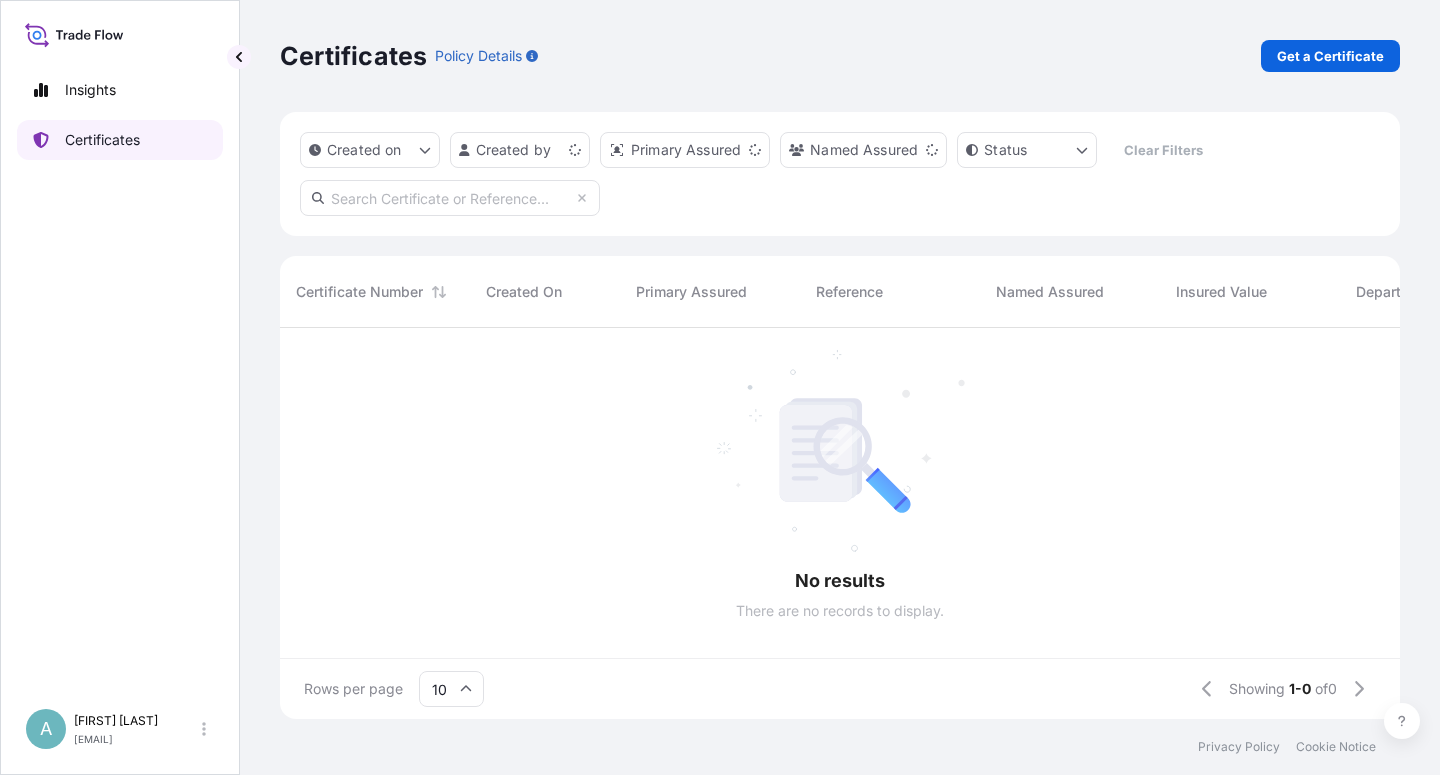 scroll, scrollTop: 0, scrollLeft: 0, axis: both 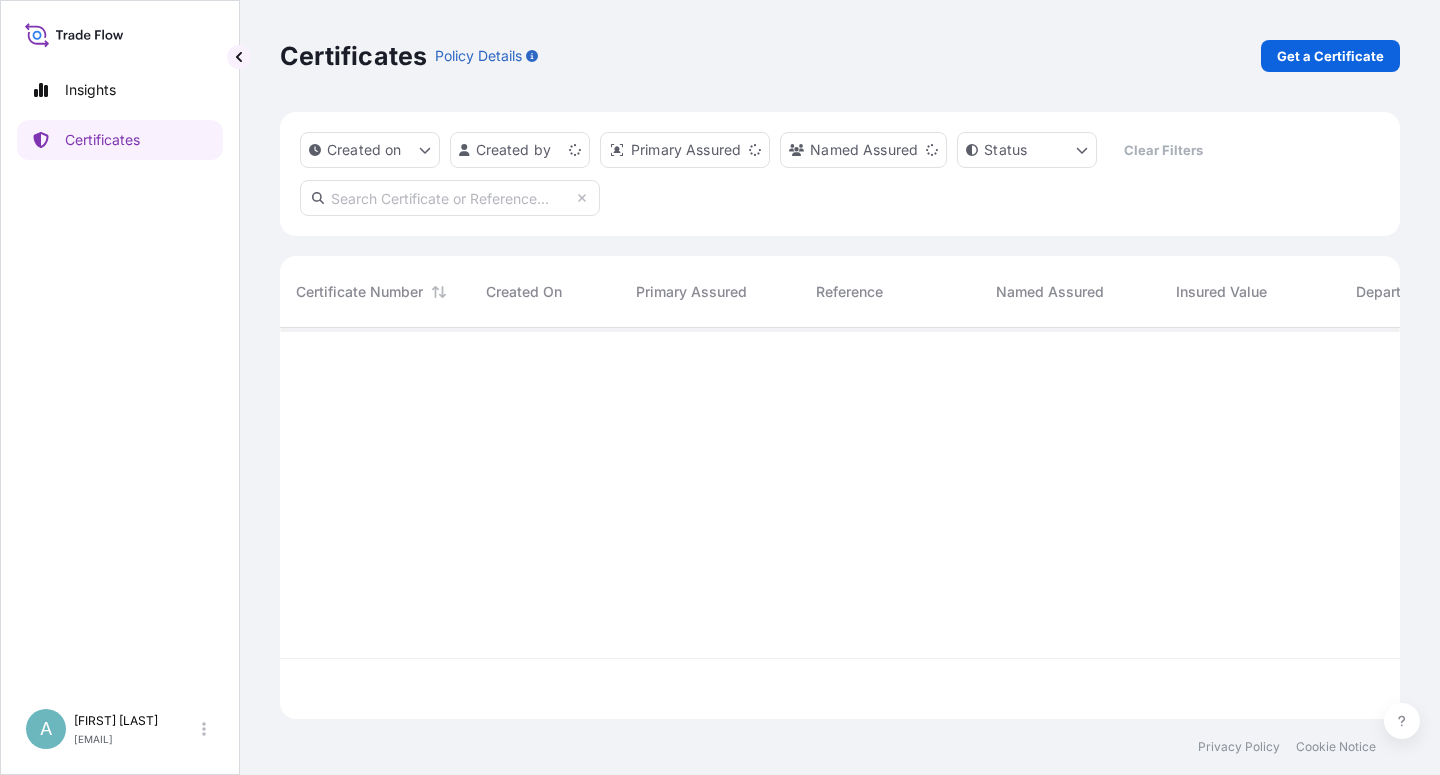 click at bounding box center [450, 198] 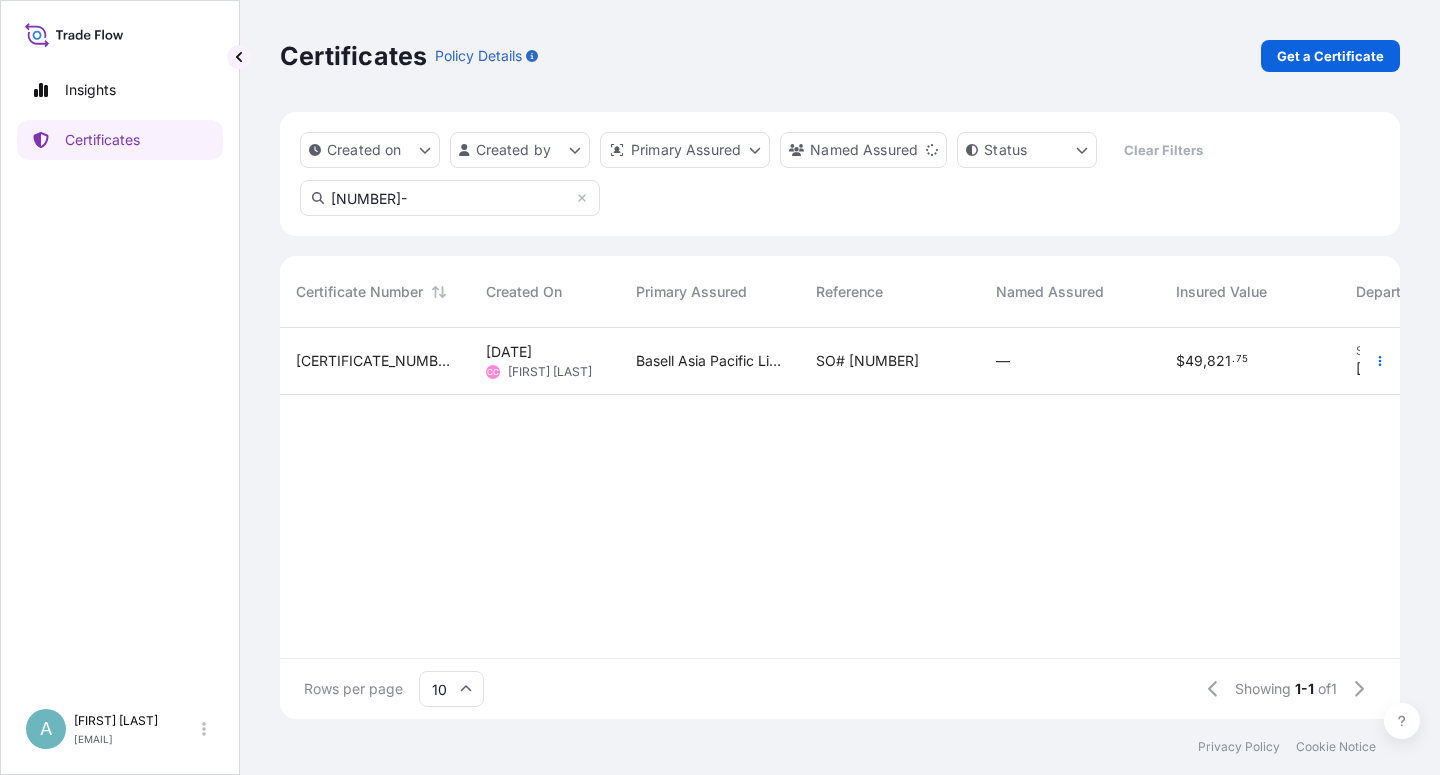 type on "[NUMBER]-" 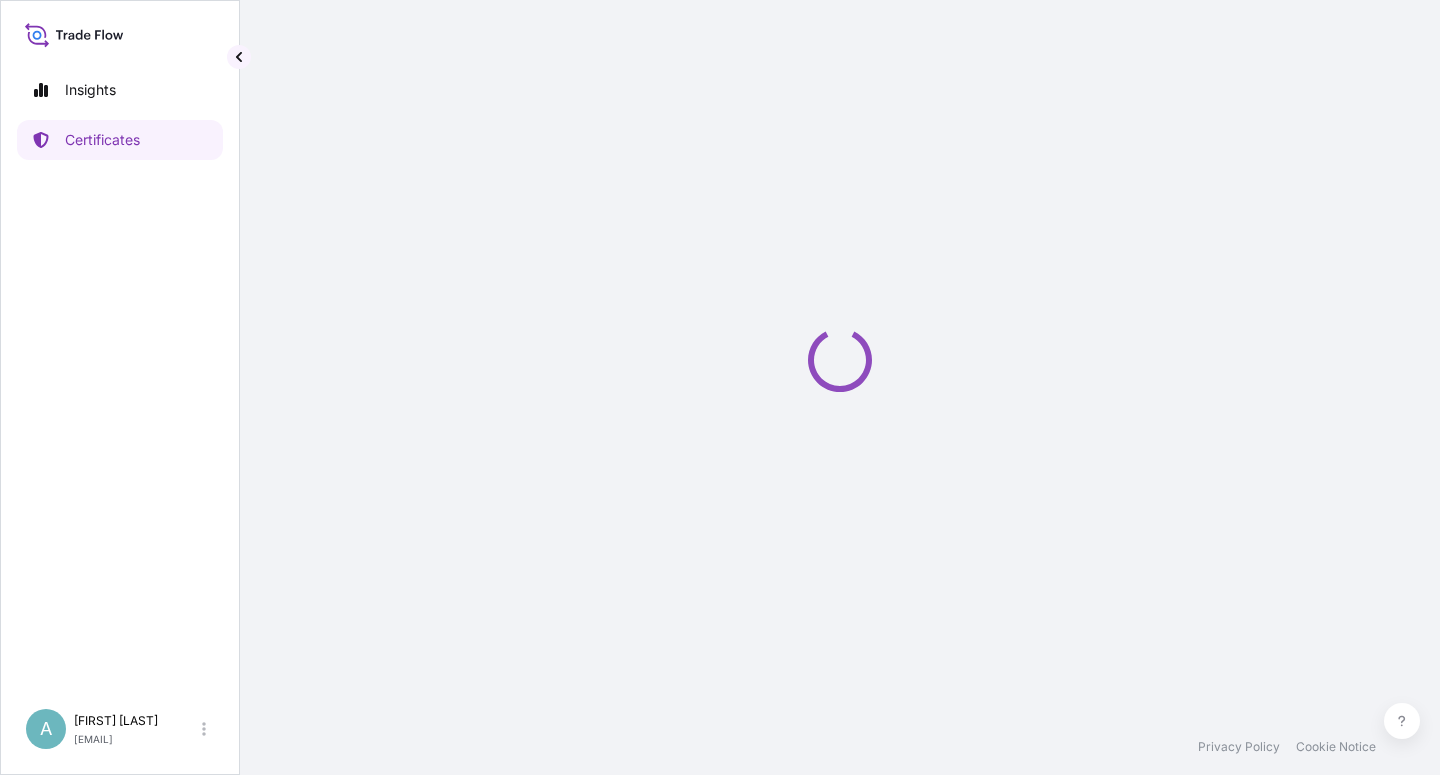 click at bounding box center [840, 359] 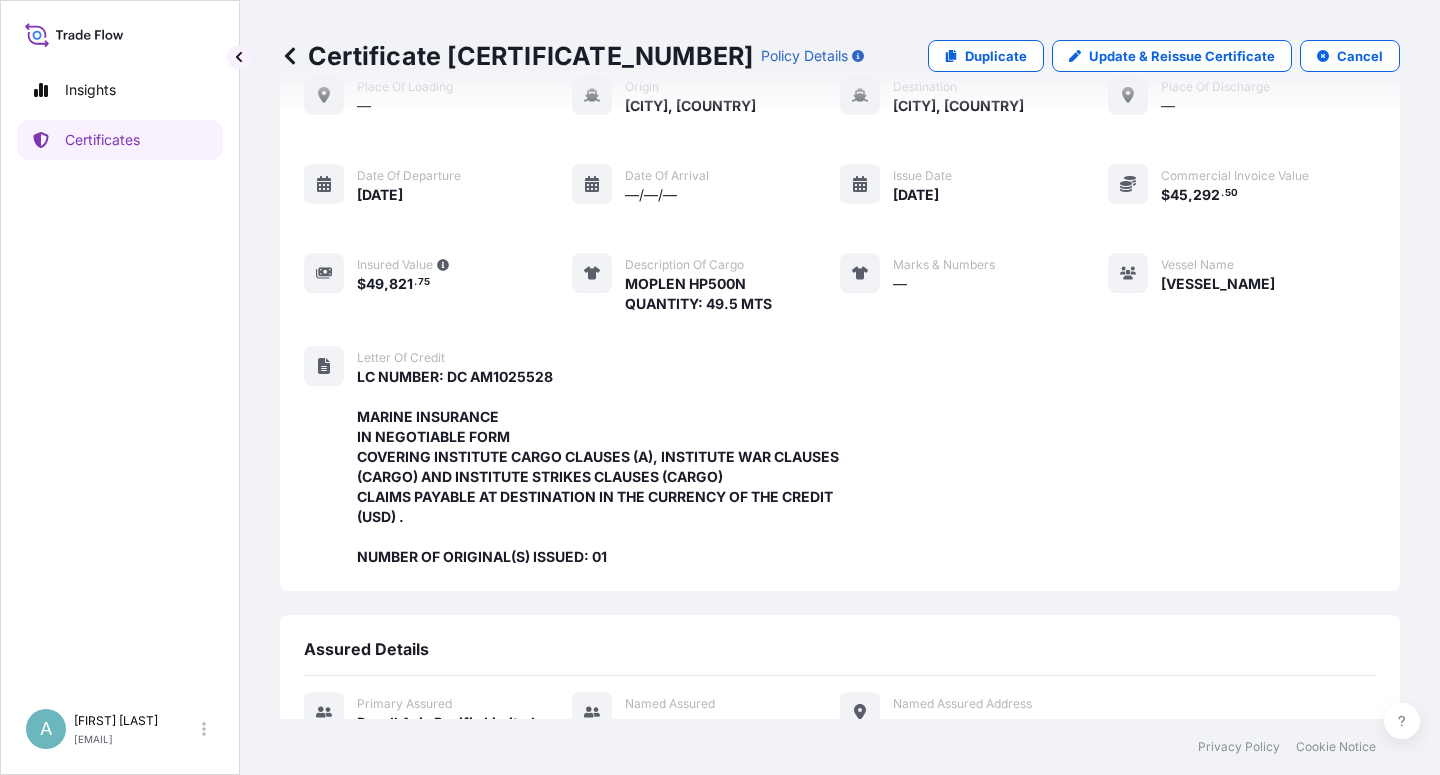 scroll, scrollTop: 0, scrollLeft: 0, axis: both 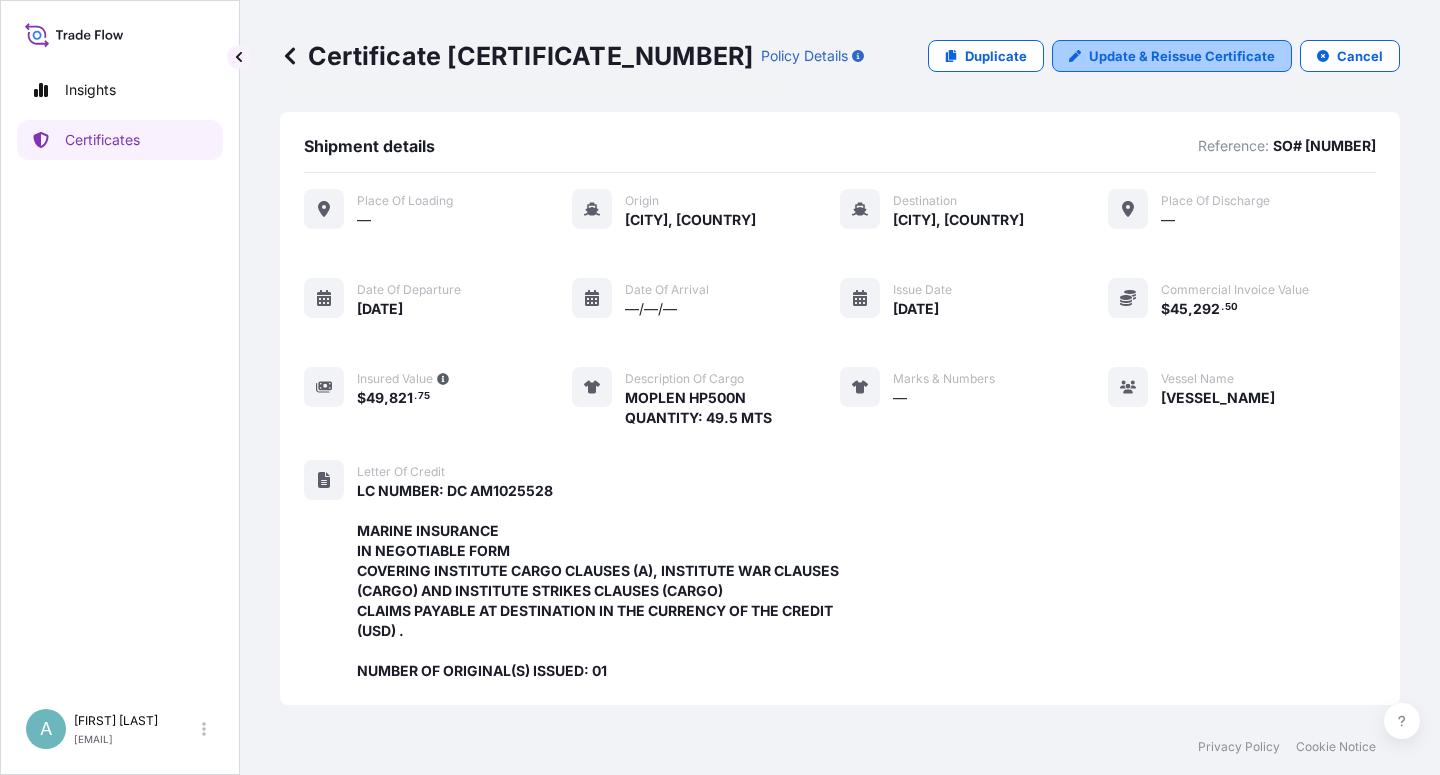 click on "Update & Reissue Certificate" at bounding box center (1182, 56) 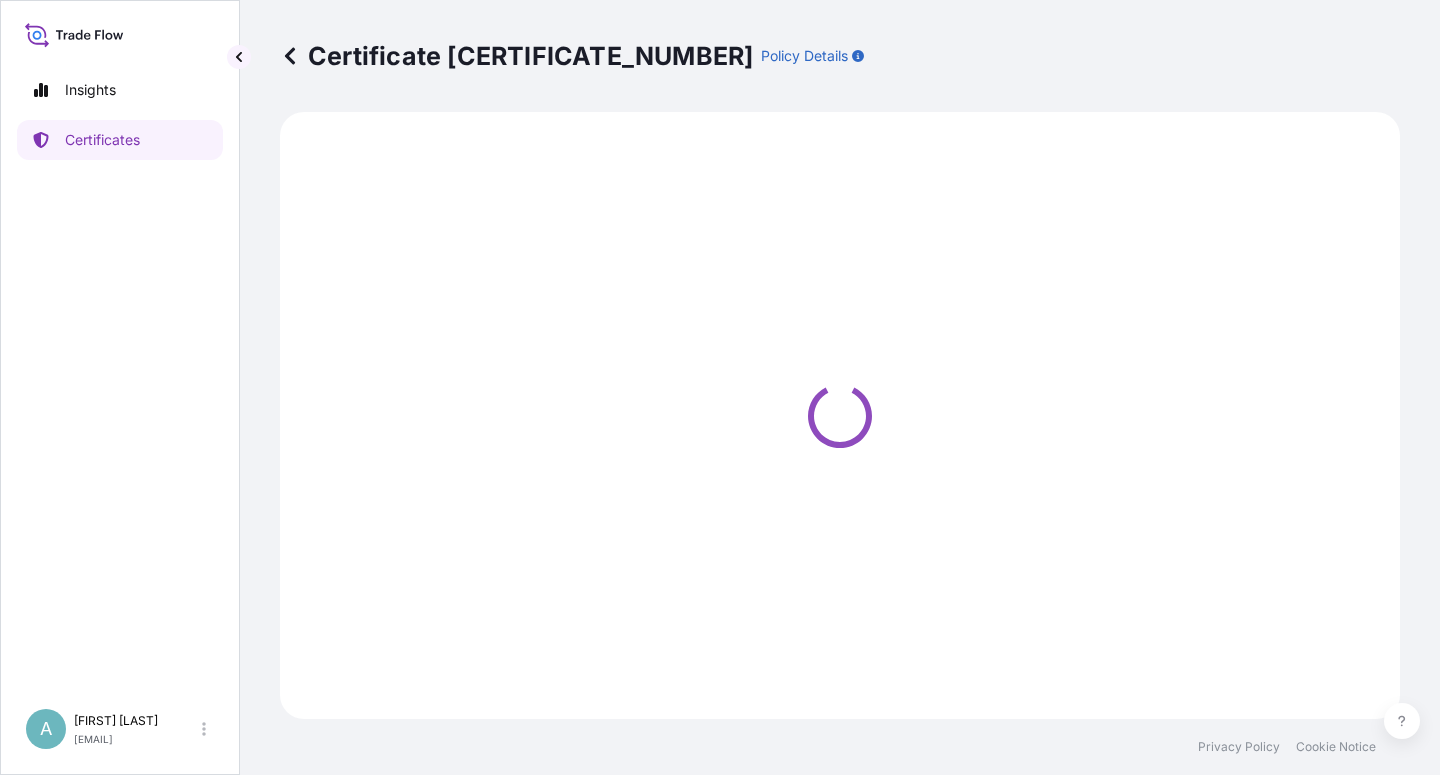 select on "Sea" 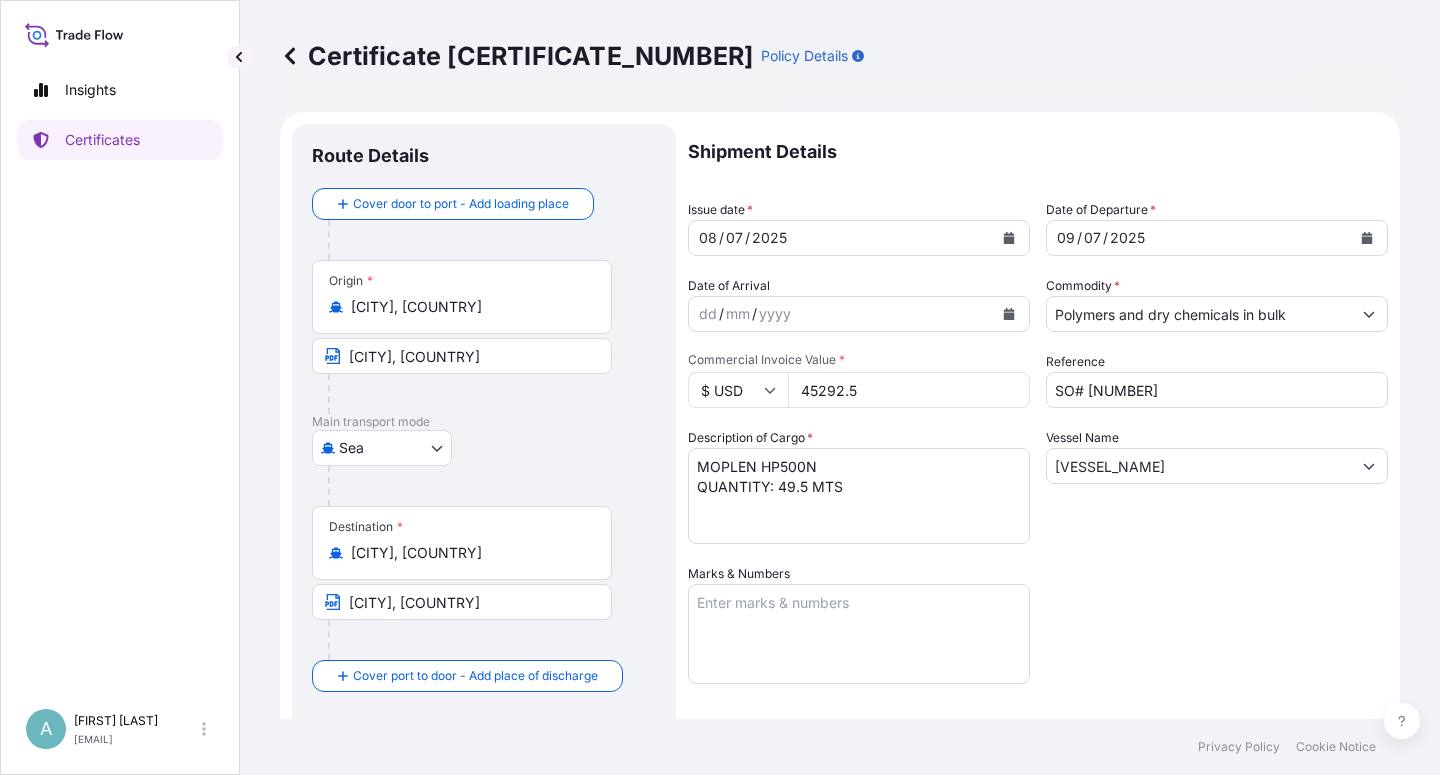 select on "32034" 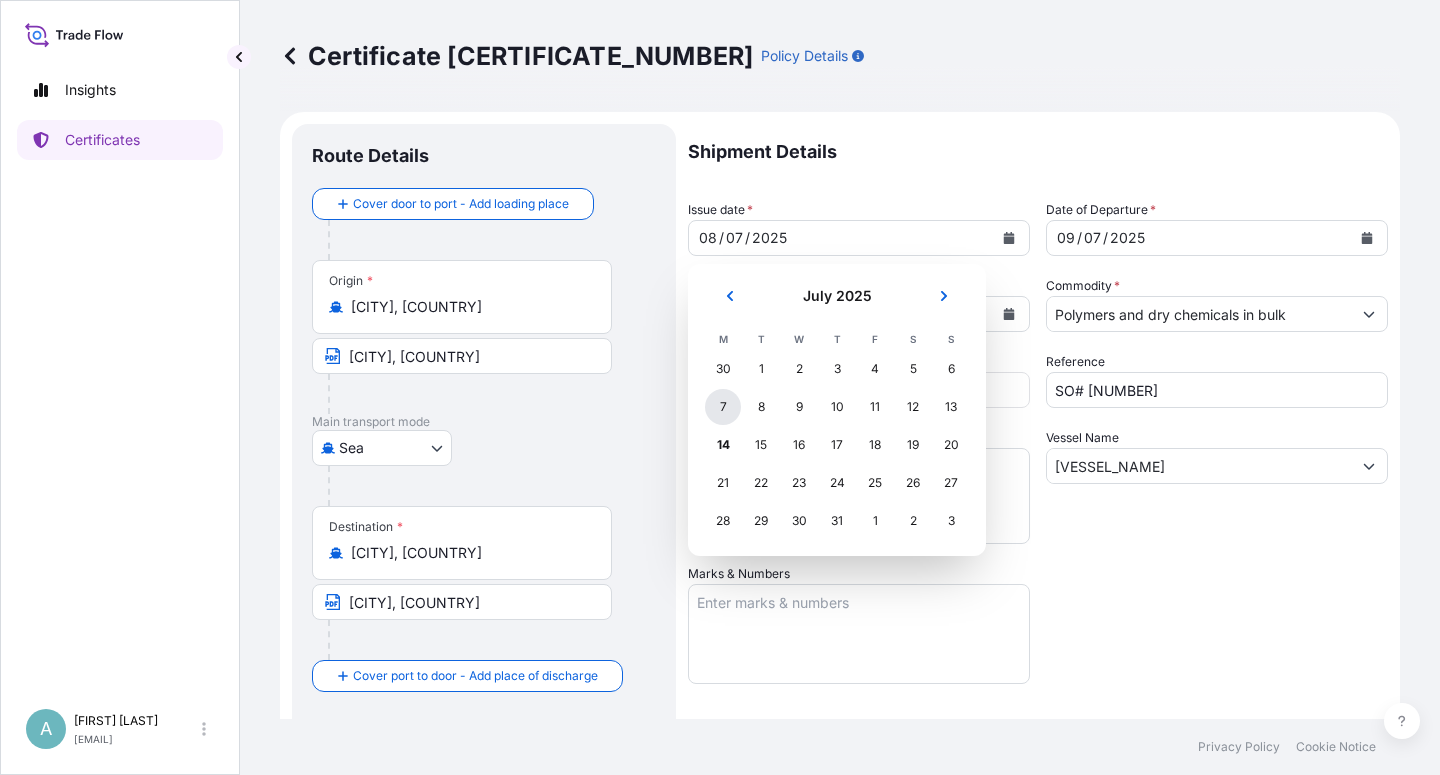 click on "7" at bounding box center [723, 407] 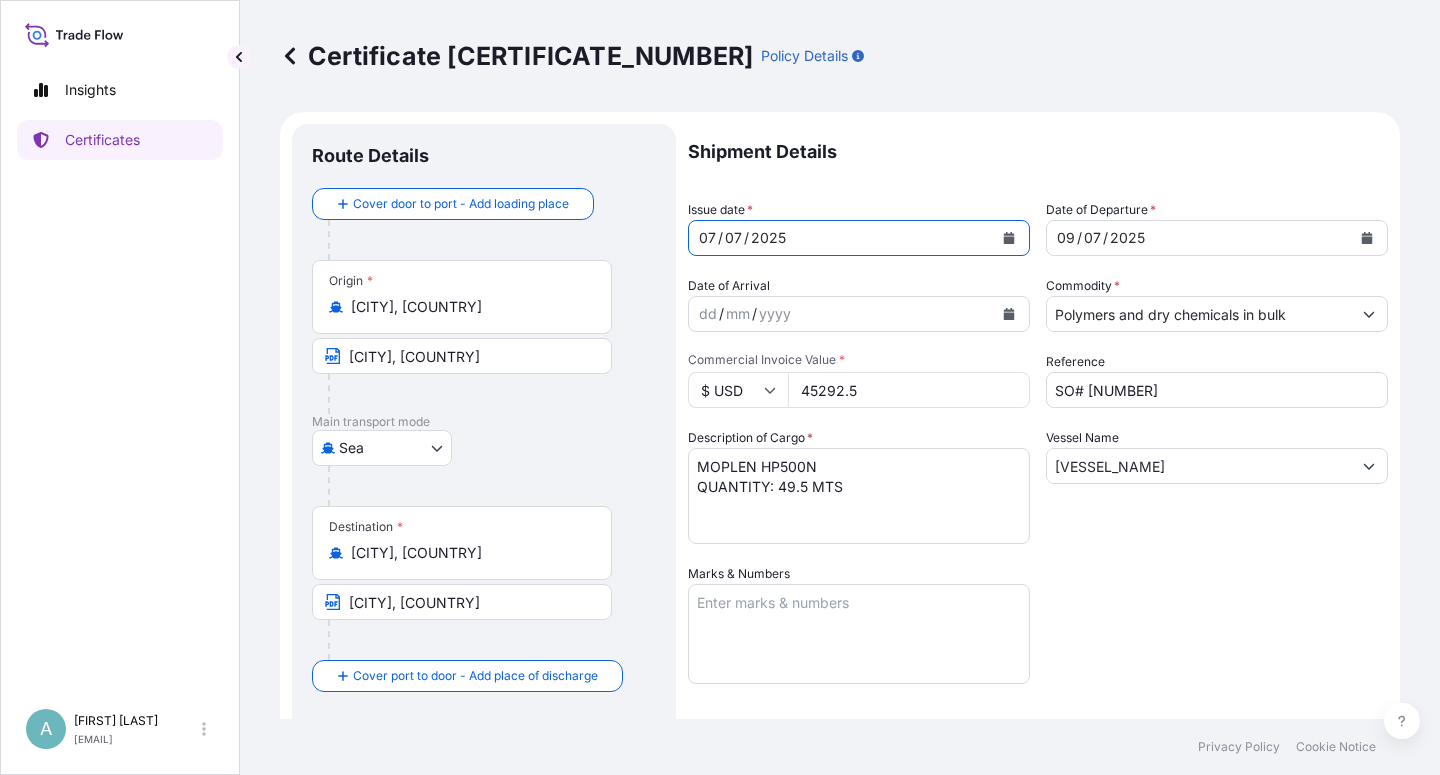 click 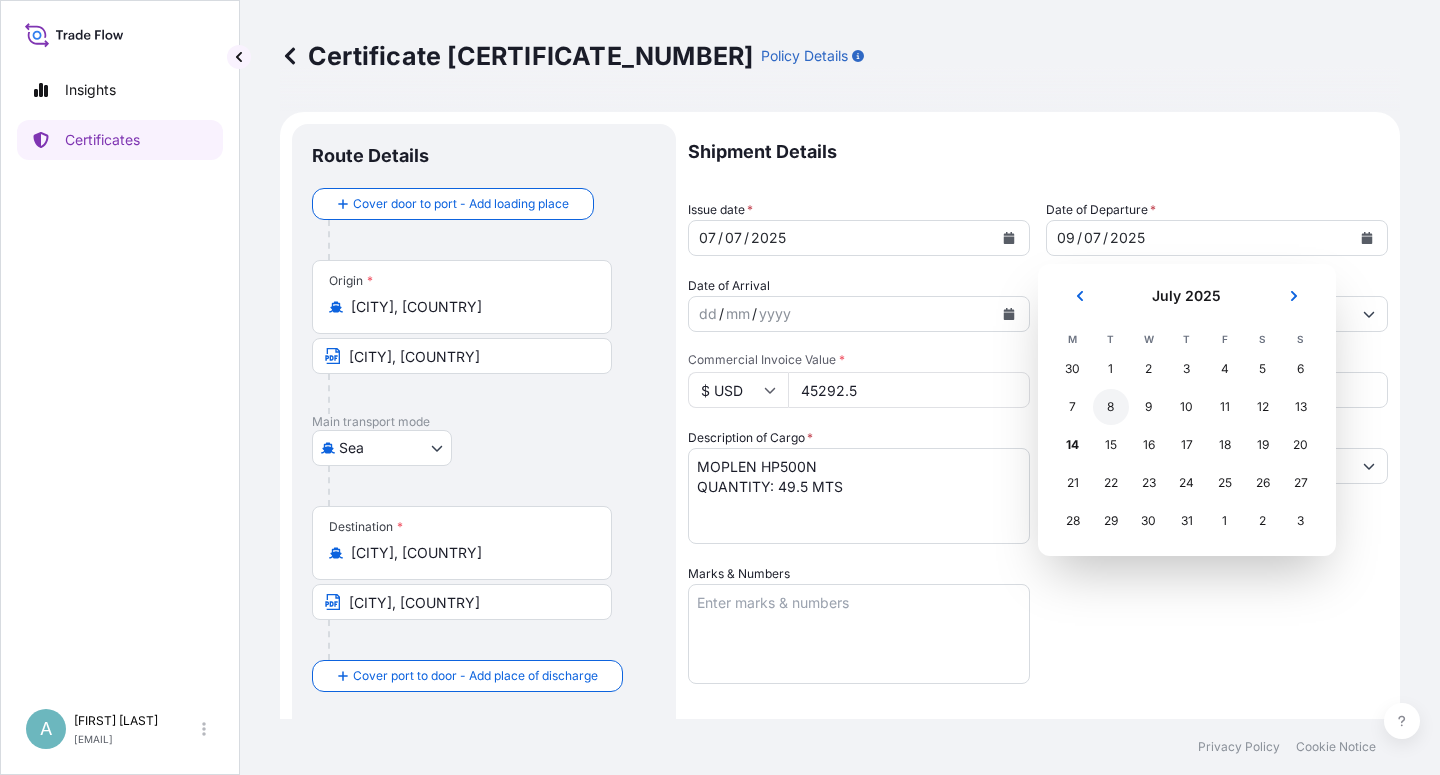 click on "8" at bounding box center [1111, 407] 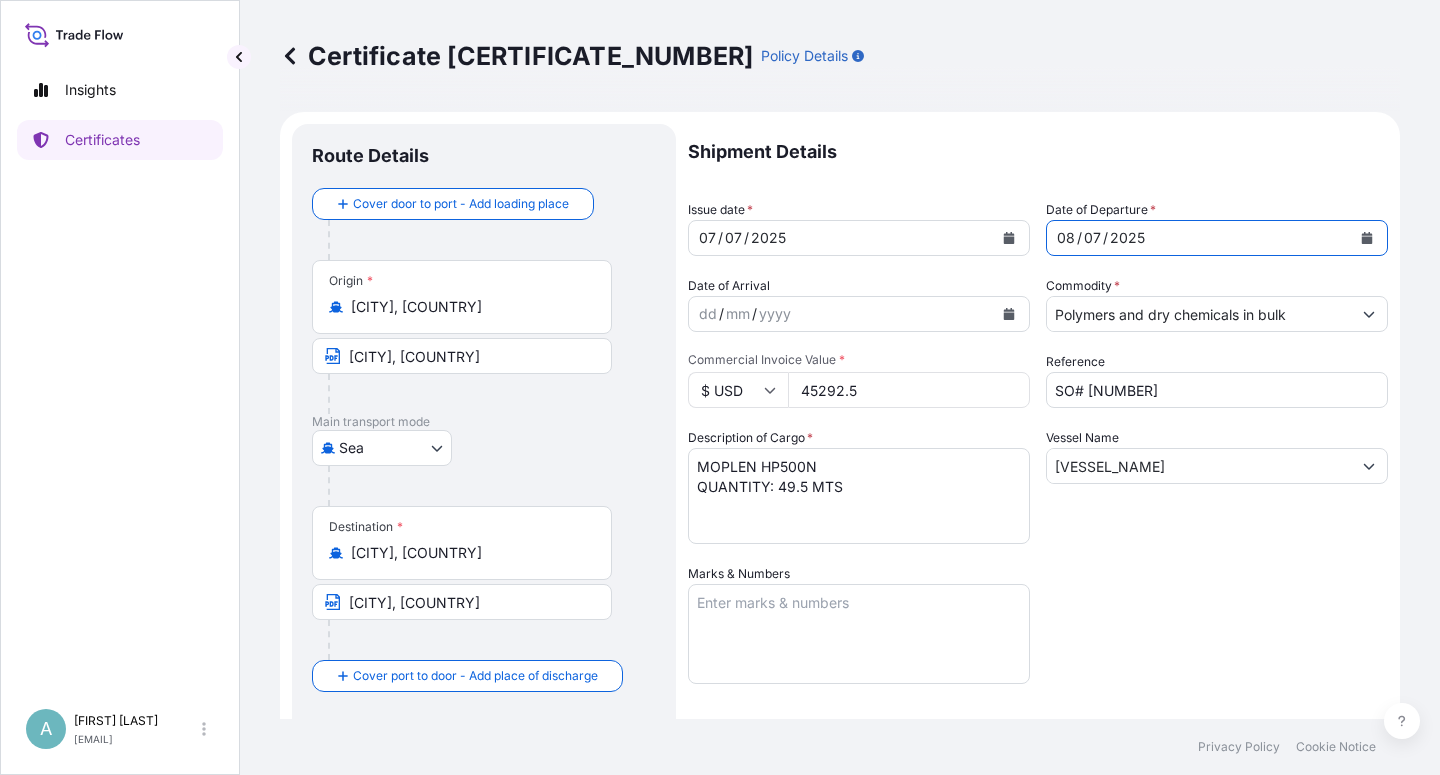 click on "Shipment Details Issue date * 07 / 07 / 2025 Date of Departure * 08 / 07 / 2025 Date of Arrival dd / mm / yyyy Commodity * Polymers and dry chemicals in bulk Packing Category Commercial Invoice Value    * $ USD 45292.5 Reference SO# 5013152208 Description of Cargo * MOPLEN HP500N
QUANTITY: 49.5 MTS Vessel Name APOLLON D V.529W Marks & Numbers Letter of Credit This shipment has a letter of credit Letter of credit * LC NUMBER: DC AM1025528
MARINE INSURANCE
IN NEGOTIABLE FORM
COVERING INSTITUTE CARGO CLAUSES (A), INSTITUTE WAR CLAUSES (CARGO) AND INSTITUTE STRIKES CLAUSES (CARGO)
CLAIMS PAYABLE AT DESTINATION IN THE CURRENCY OF THE CREDIT (USD) .
NUMBER OF ORIGINAL(S) ISSUED: 01
Letter of credit may not exceed 12000 characters Assured Details Primary Assured * Basell Asia Pacific Limited Basell Asia Pacific Limited Named Assured Named Assured Address" at bounding box center (1038, 638) 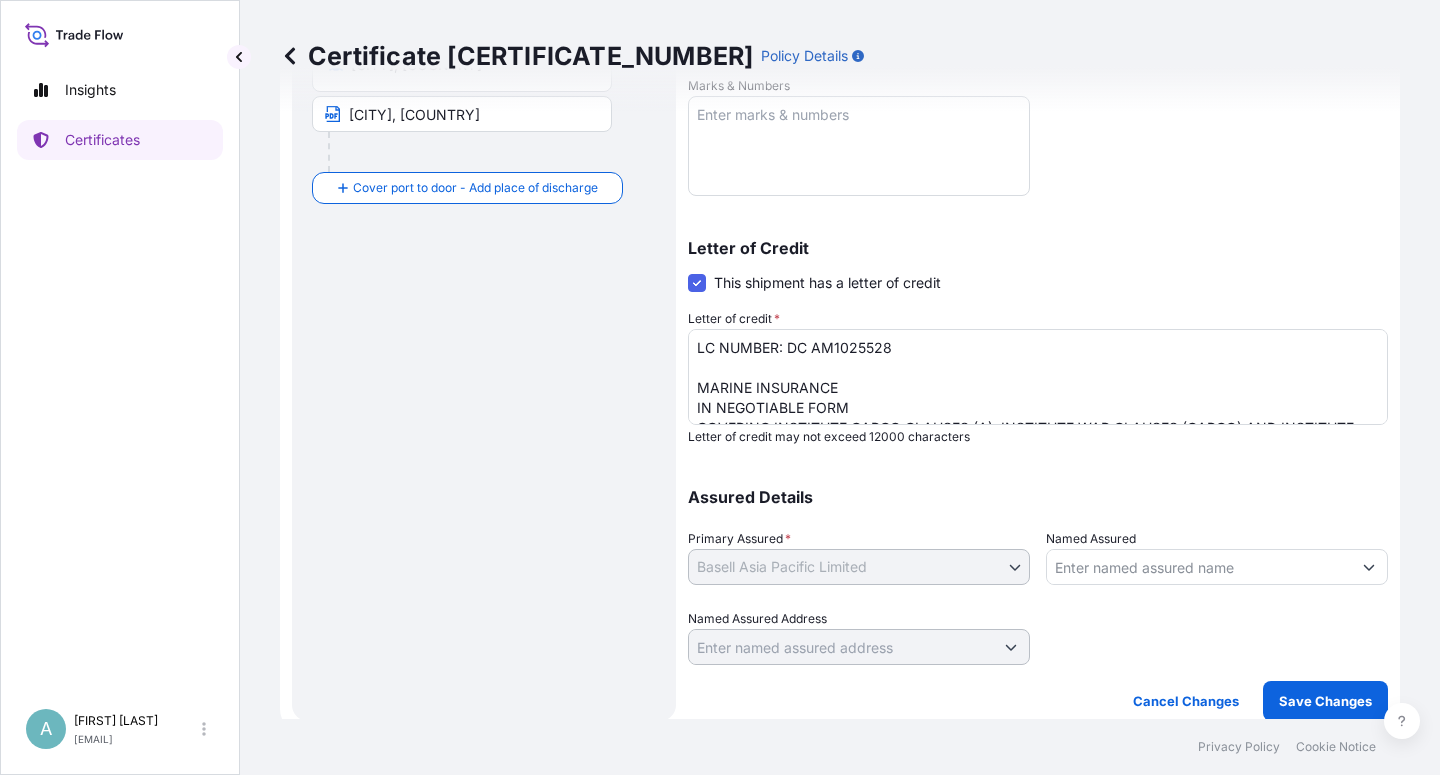 scroll, scrollTop: 490, scrollLeft: 0, axis: vertical 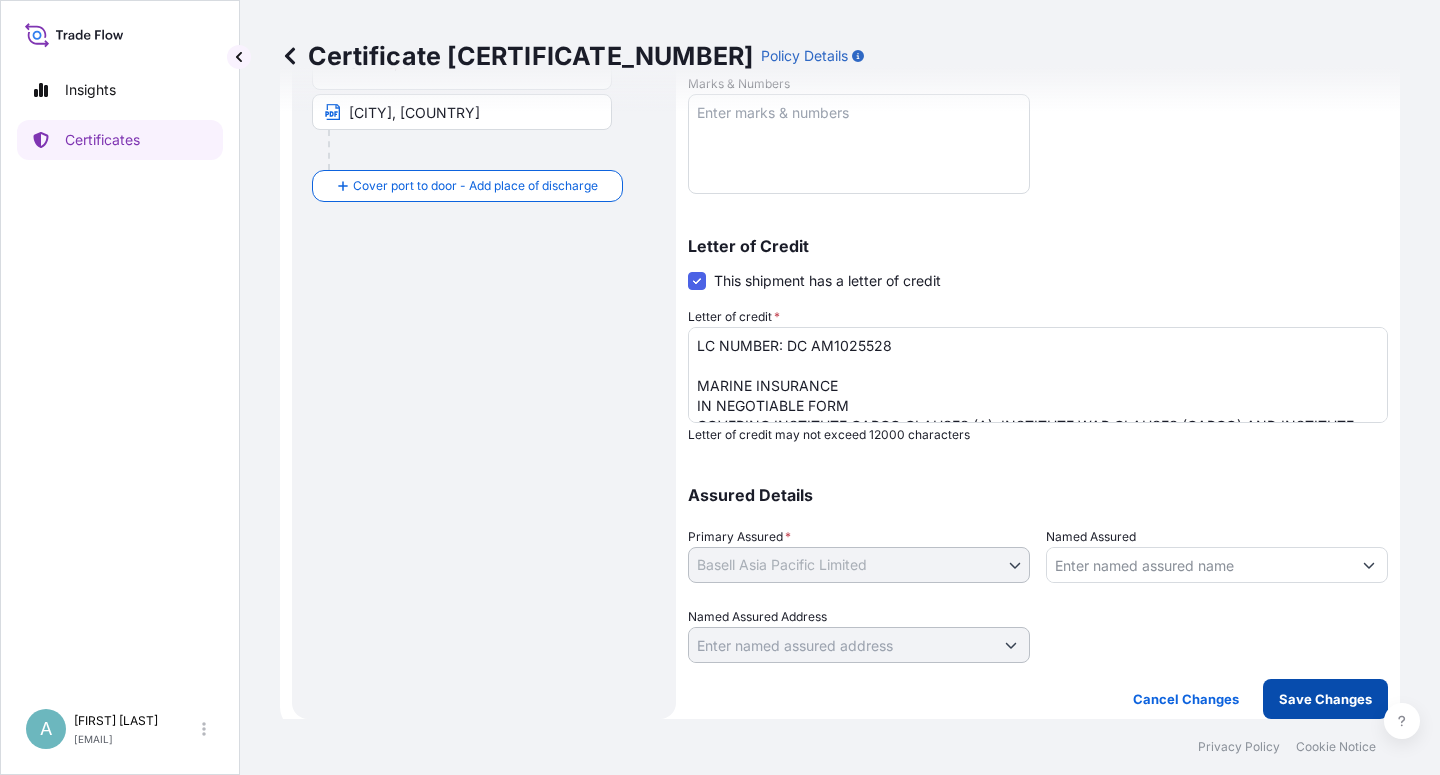 click on "Save Changes" at bounding box center (1325, 699) 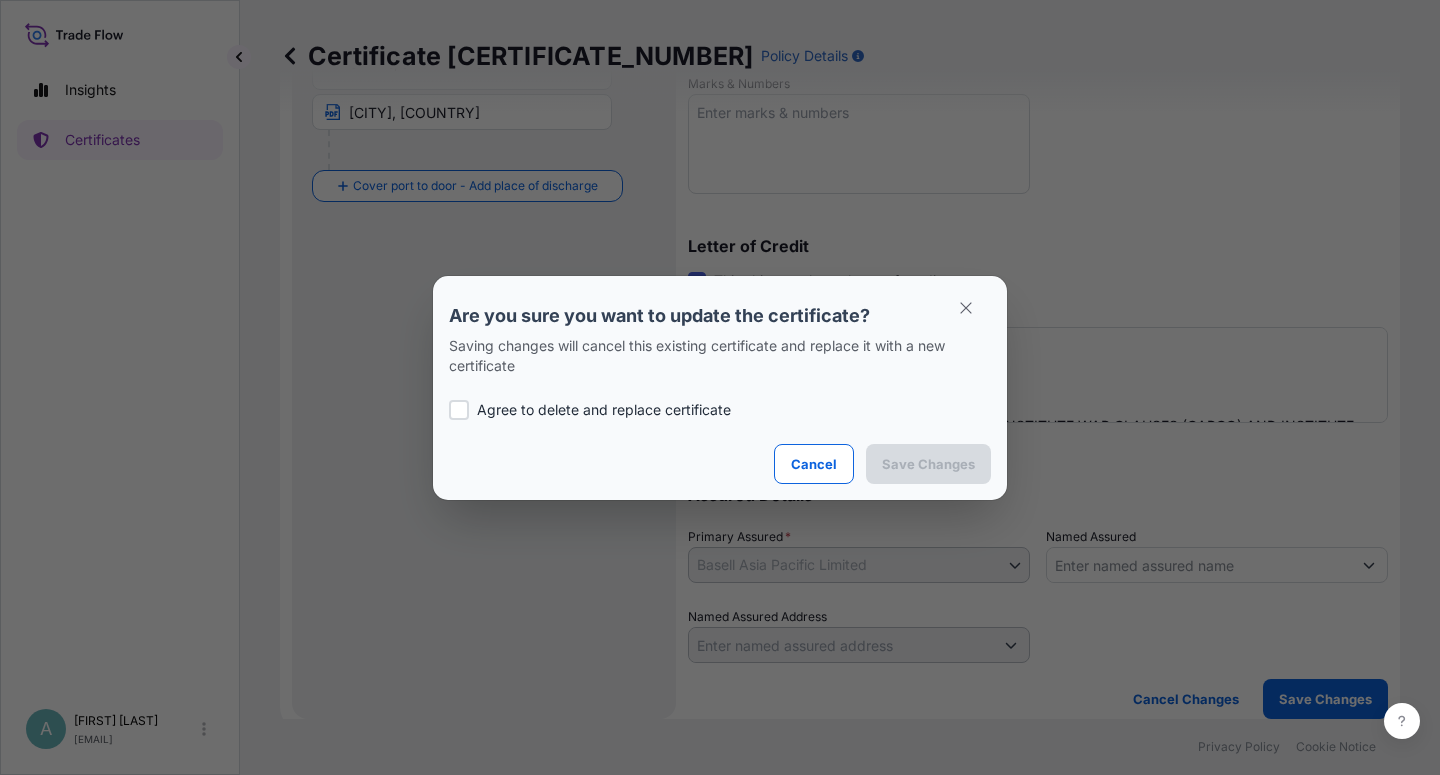 click on "Agree to delete and replace certificate" at bounding box center [604, 410] 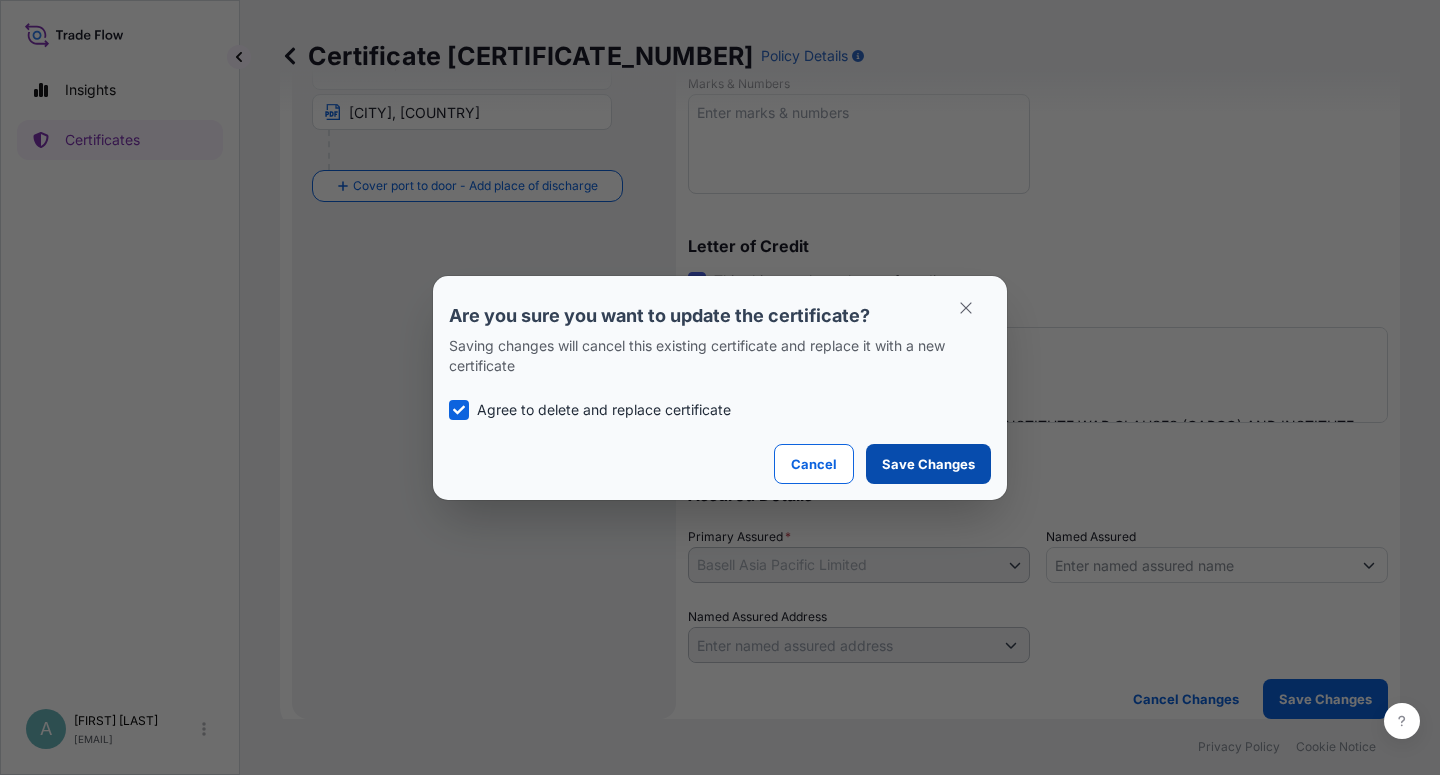 click on "Save Changes" at bounding box center [928, 464] 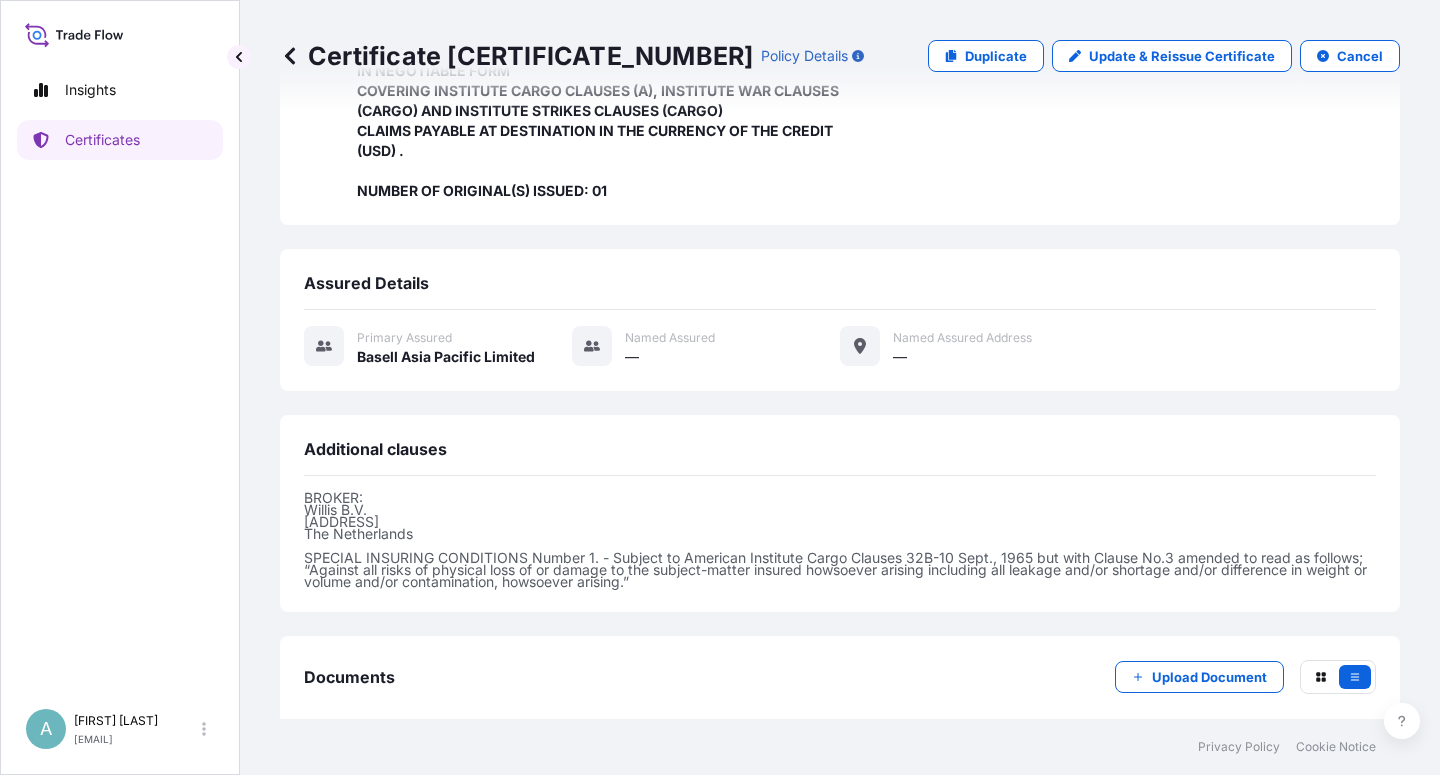 scroll, scrollTop: 594, scrollLeft: 0, axis: vertical 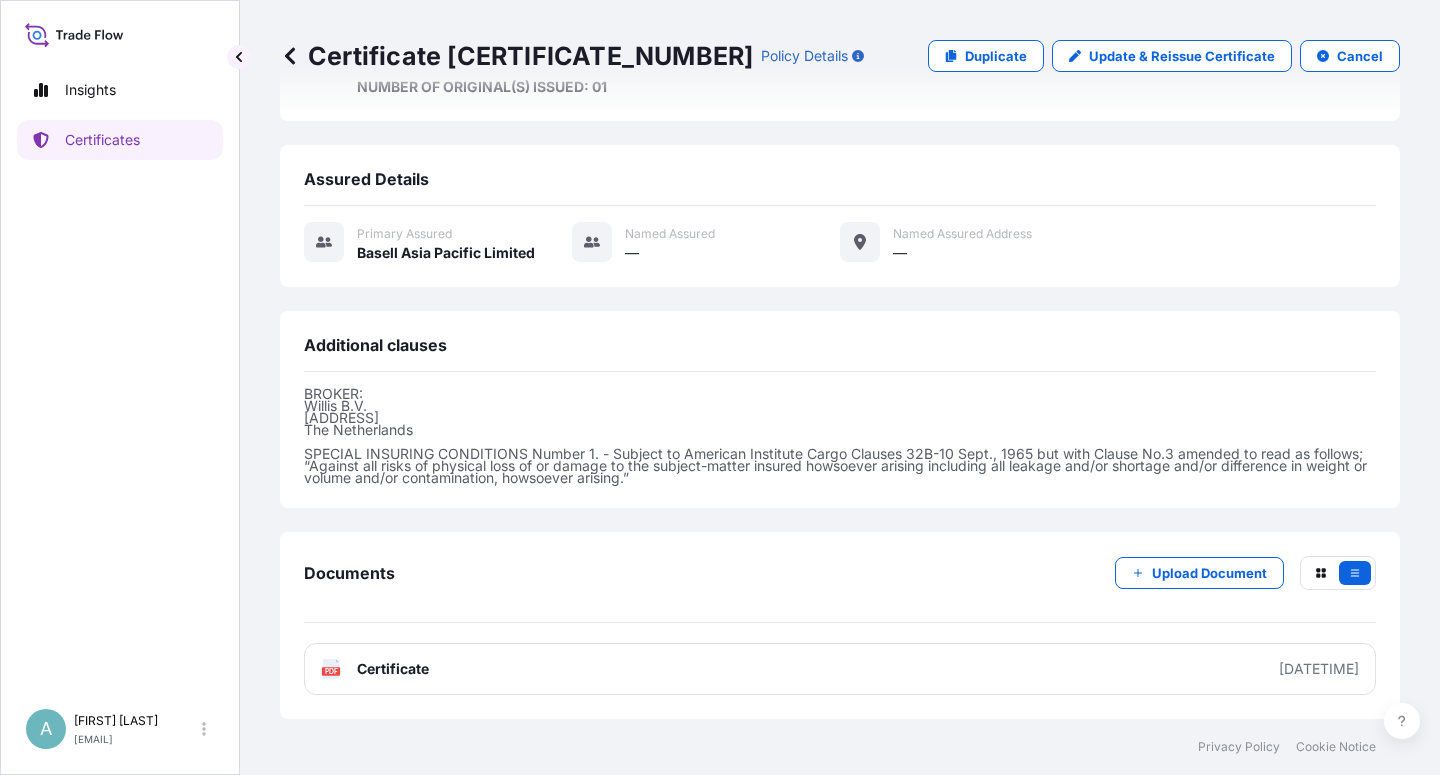 click on "Certificate" at bounding box center (393, 669) 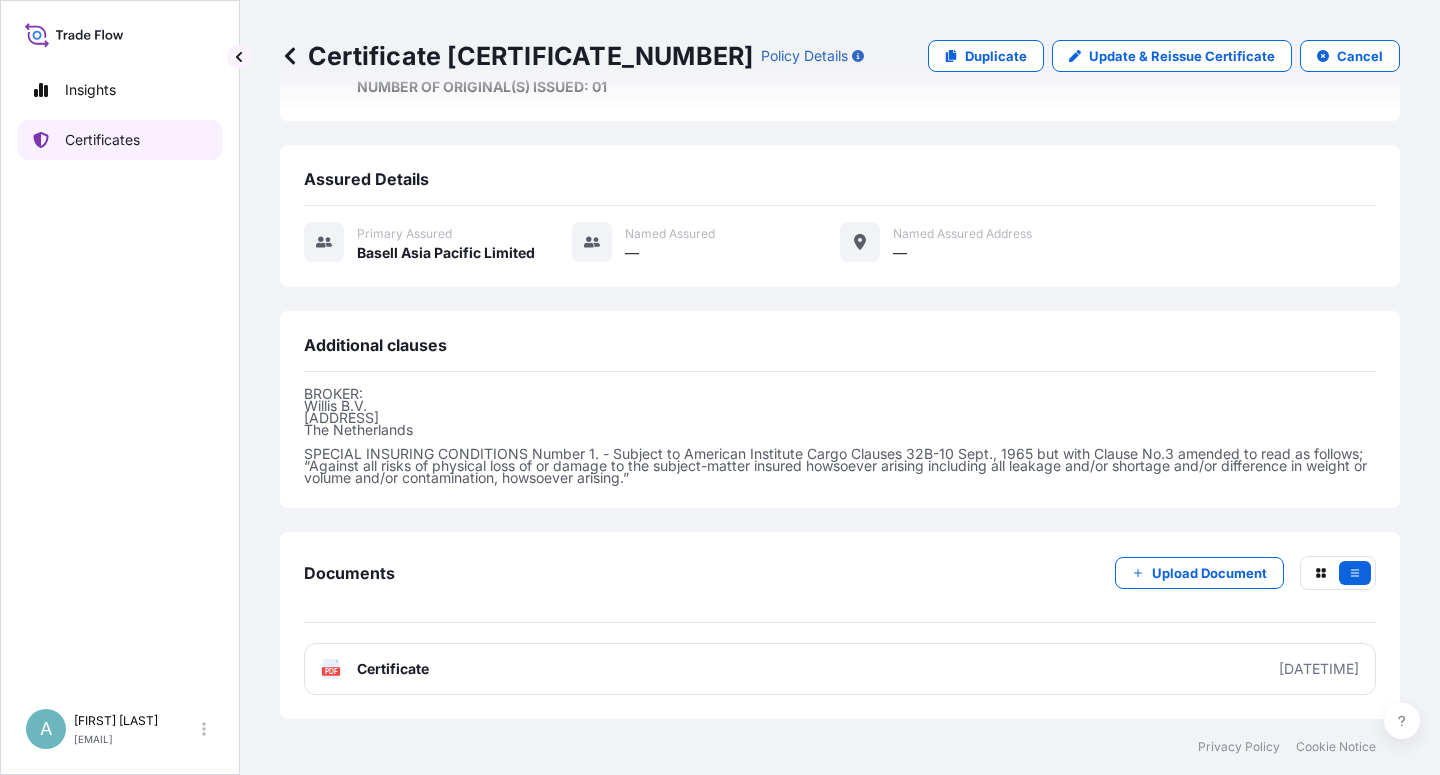 click on "Certificates" at bounding box center (102, 140) 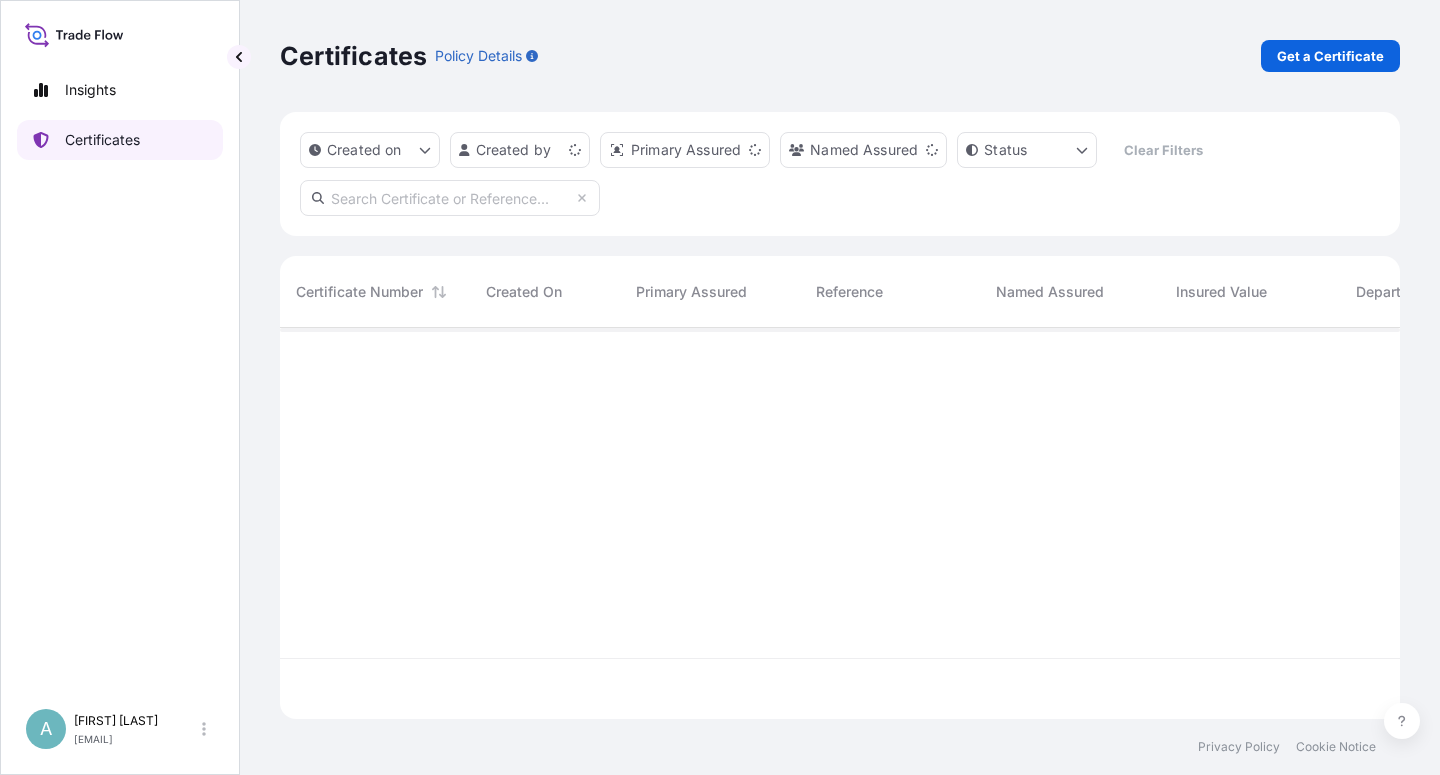 scroll, scrollTop: 18, scrollLeft: 18, axis: both 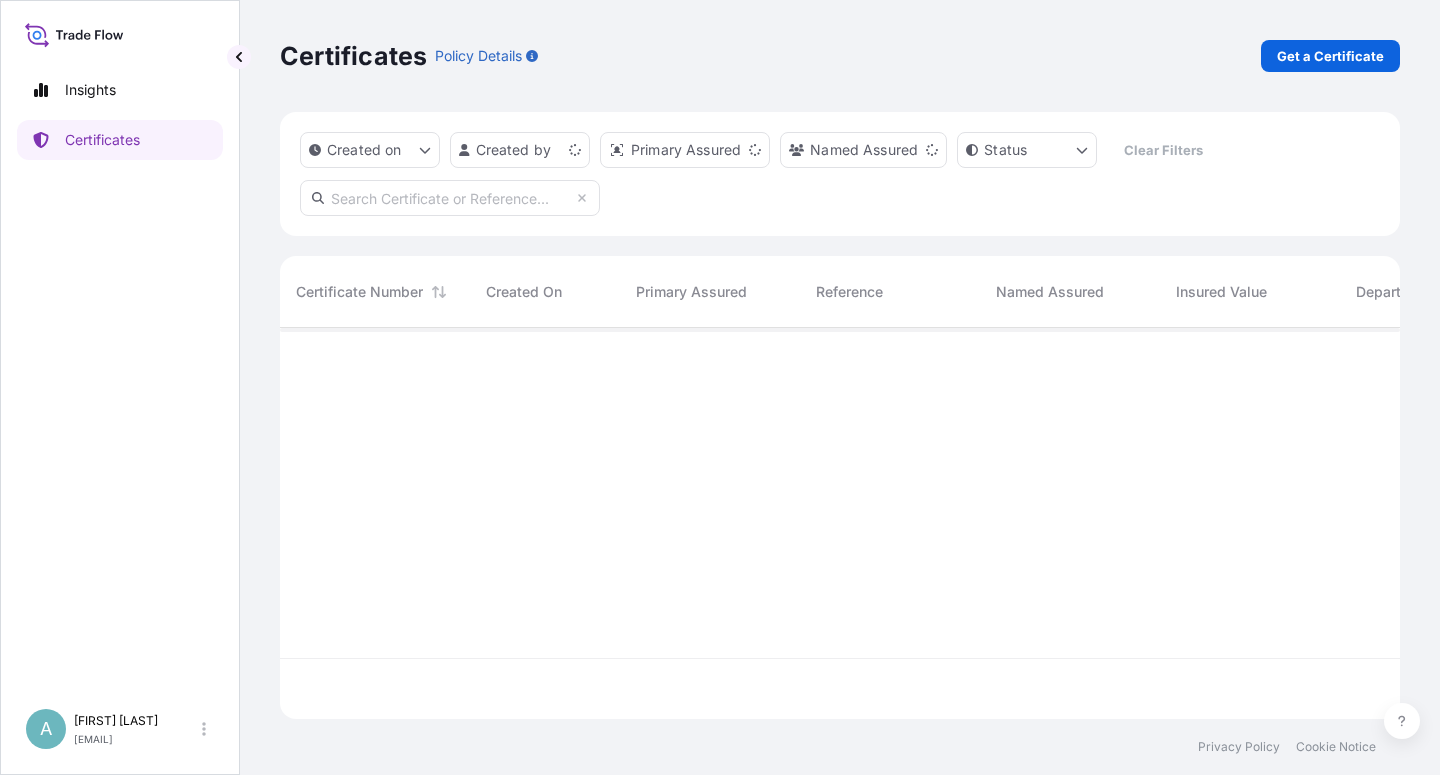 click at bounding box center (450, 198) 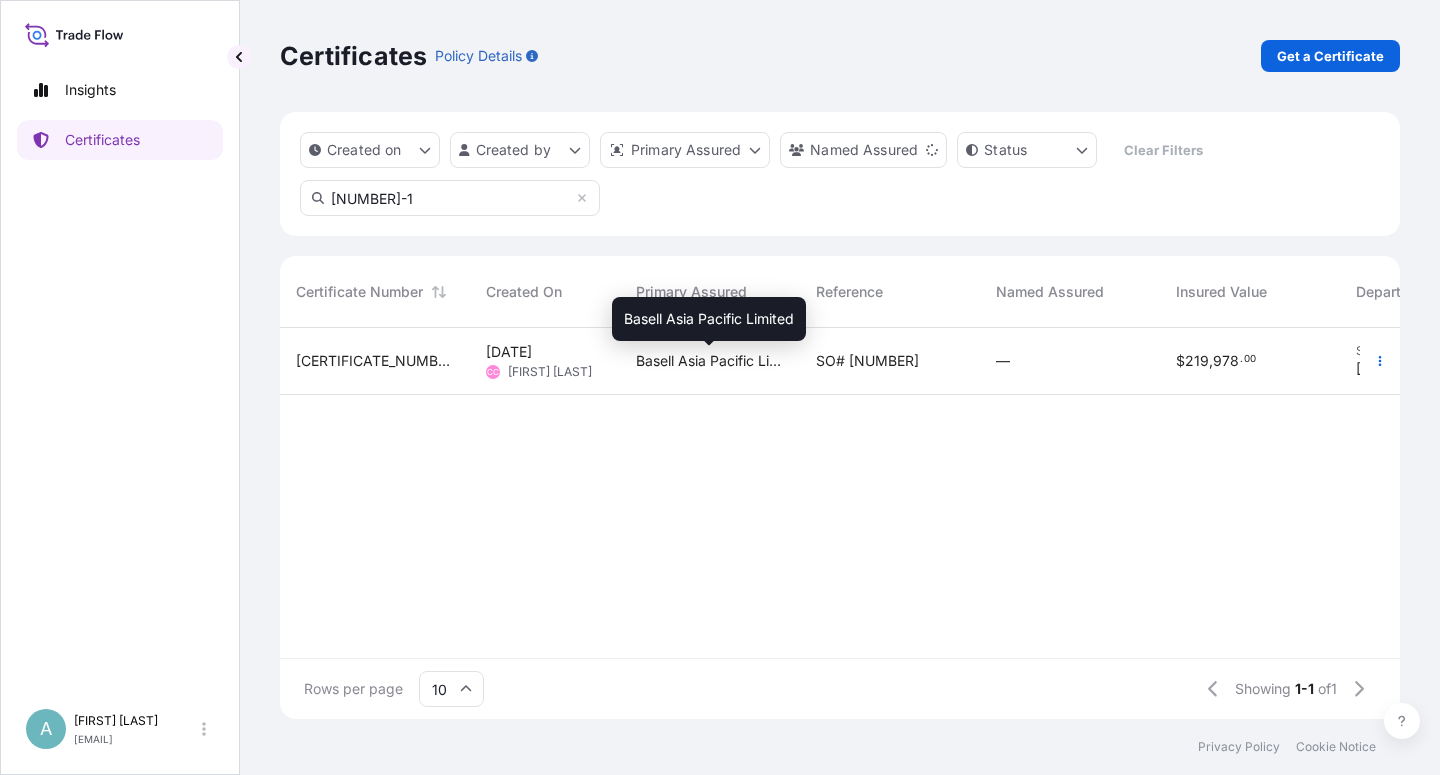 type on "[NUMBER]-1" 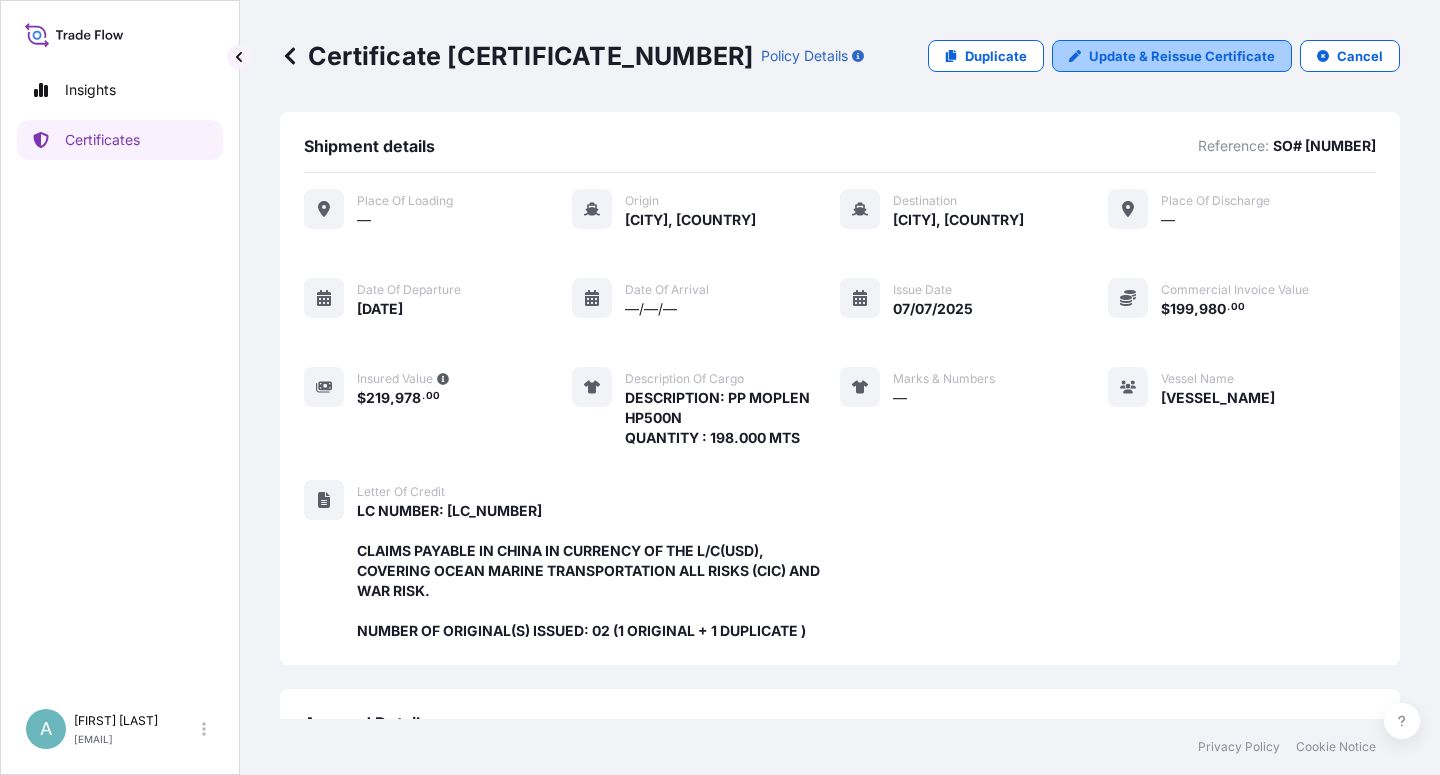 click on "Update & Reissue Certificate" at bounding box center [1182, 56] 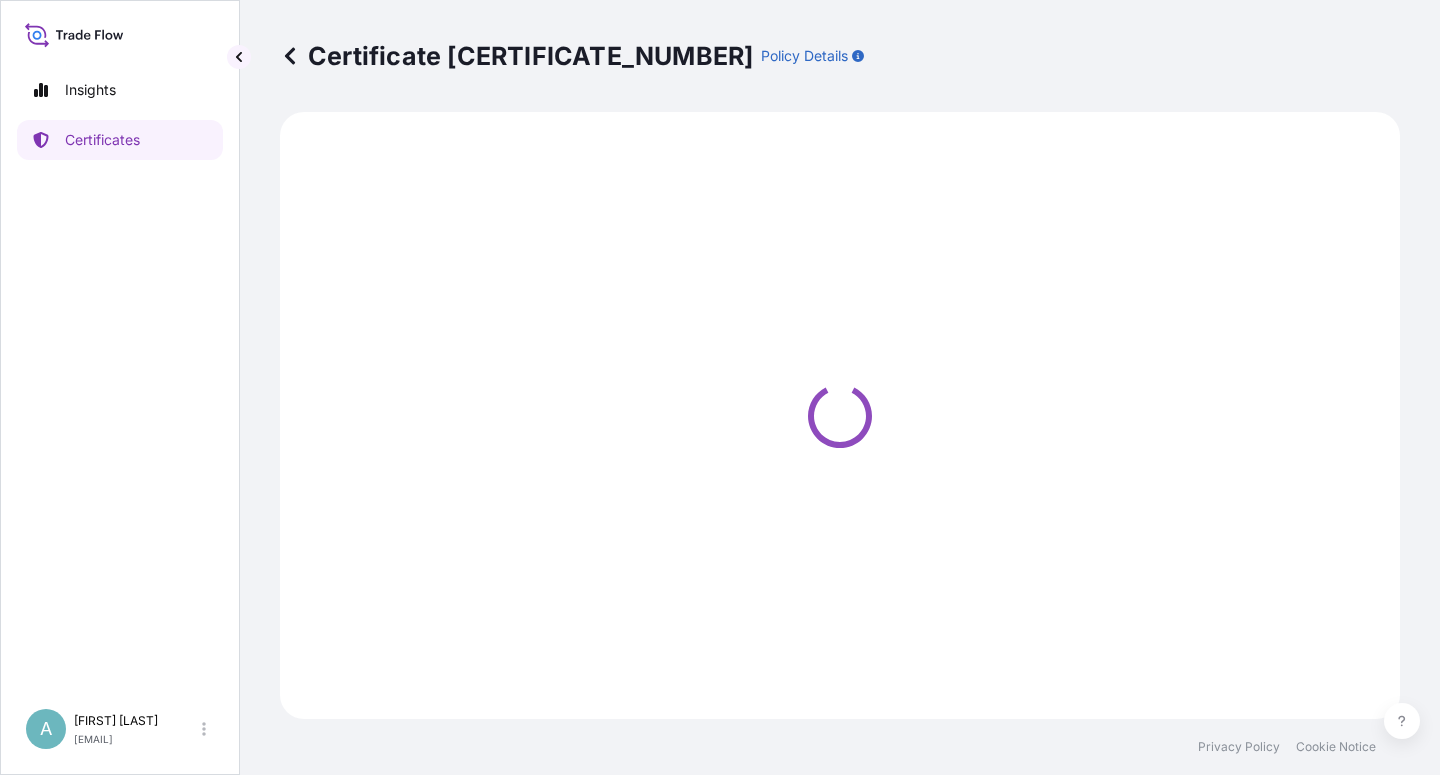 select on "Sea" 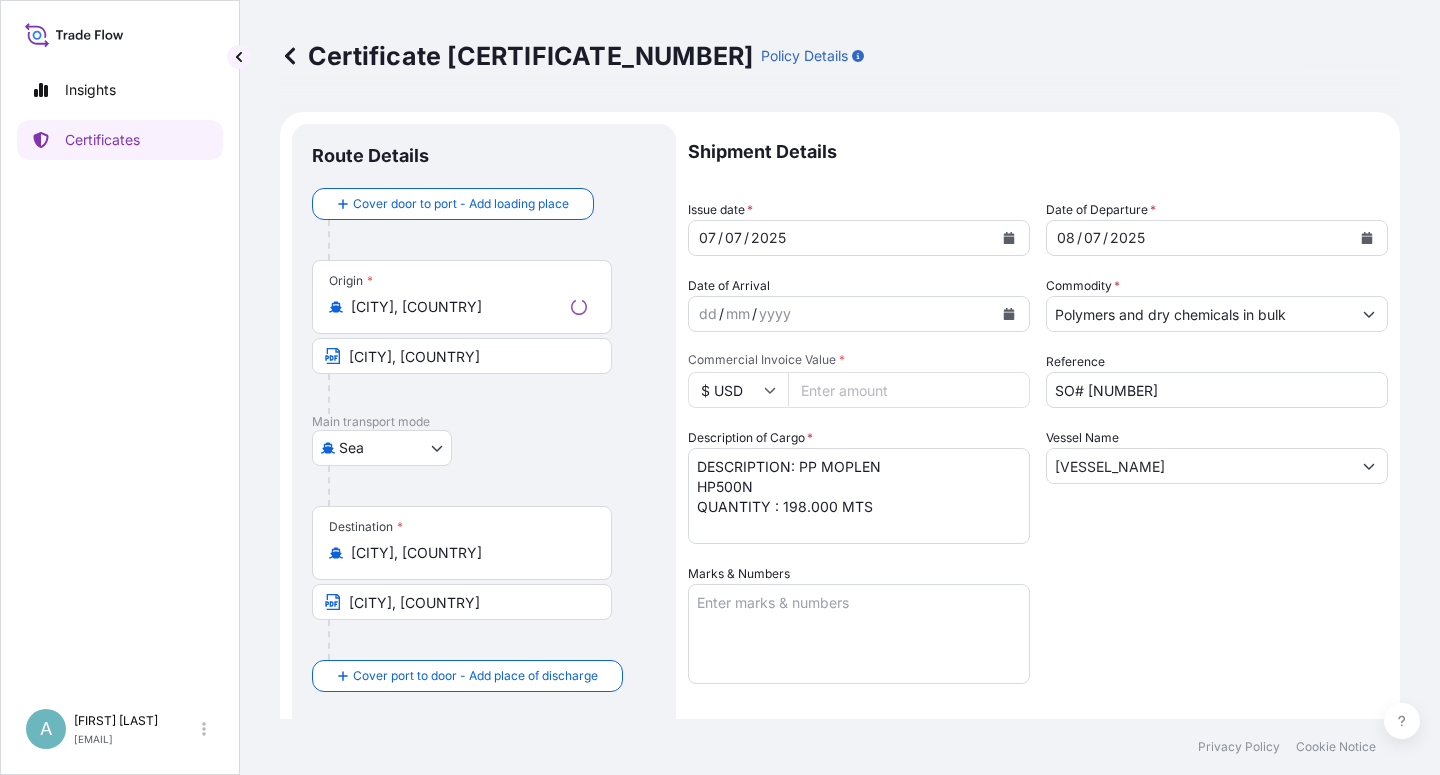 select on "32034" 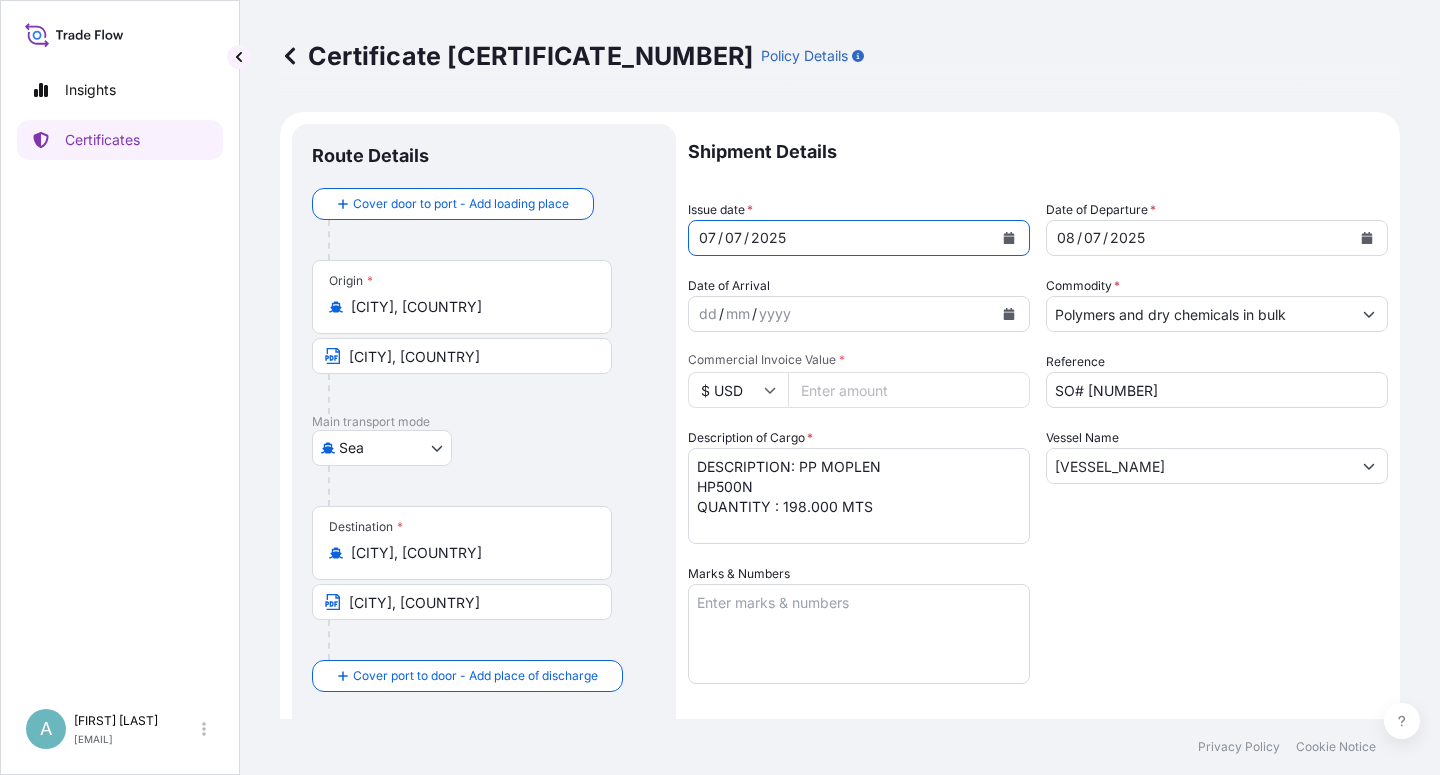 click 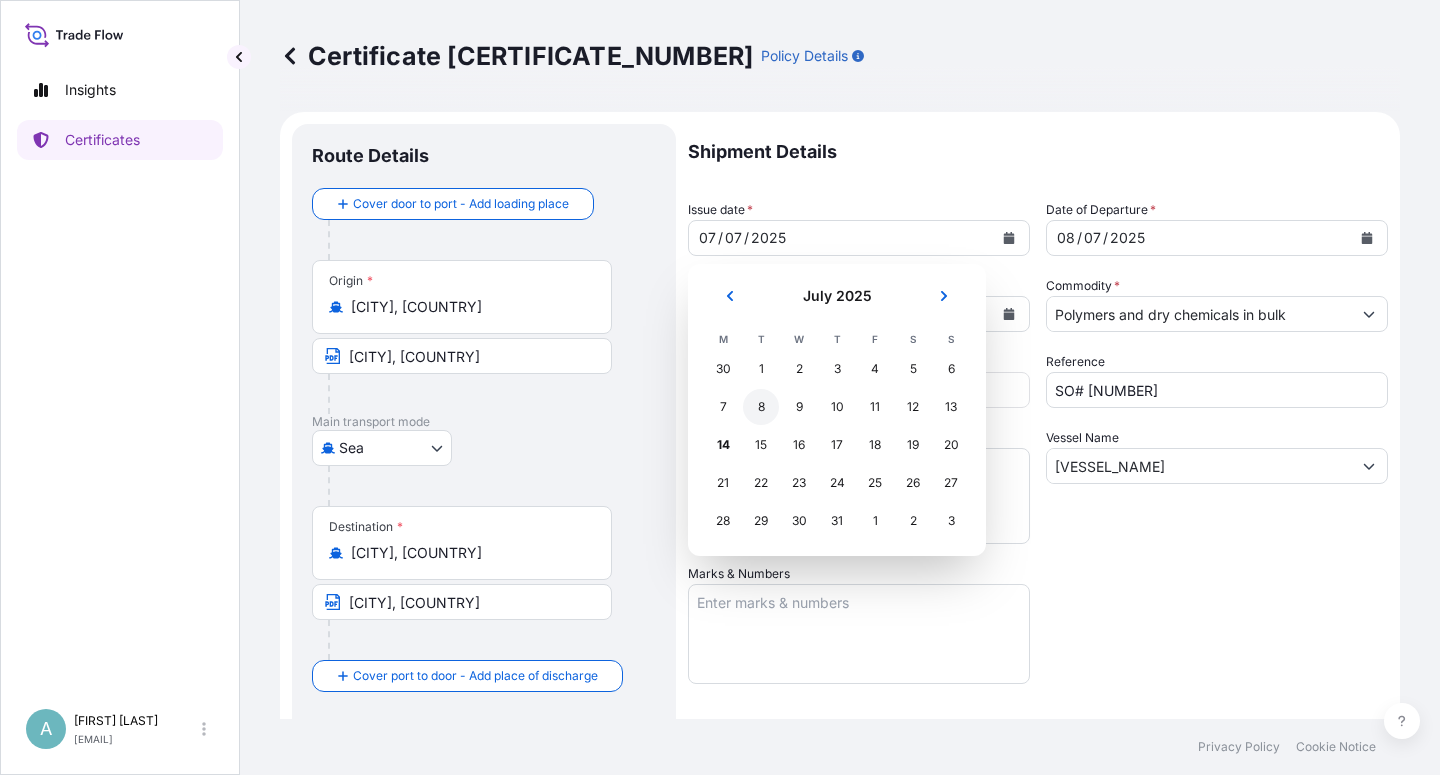 click on "8" at bounding box center [761, 407] 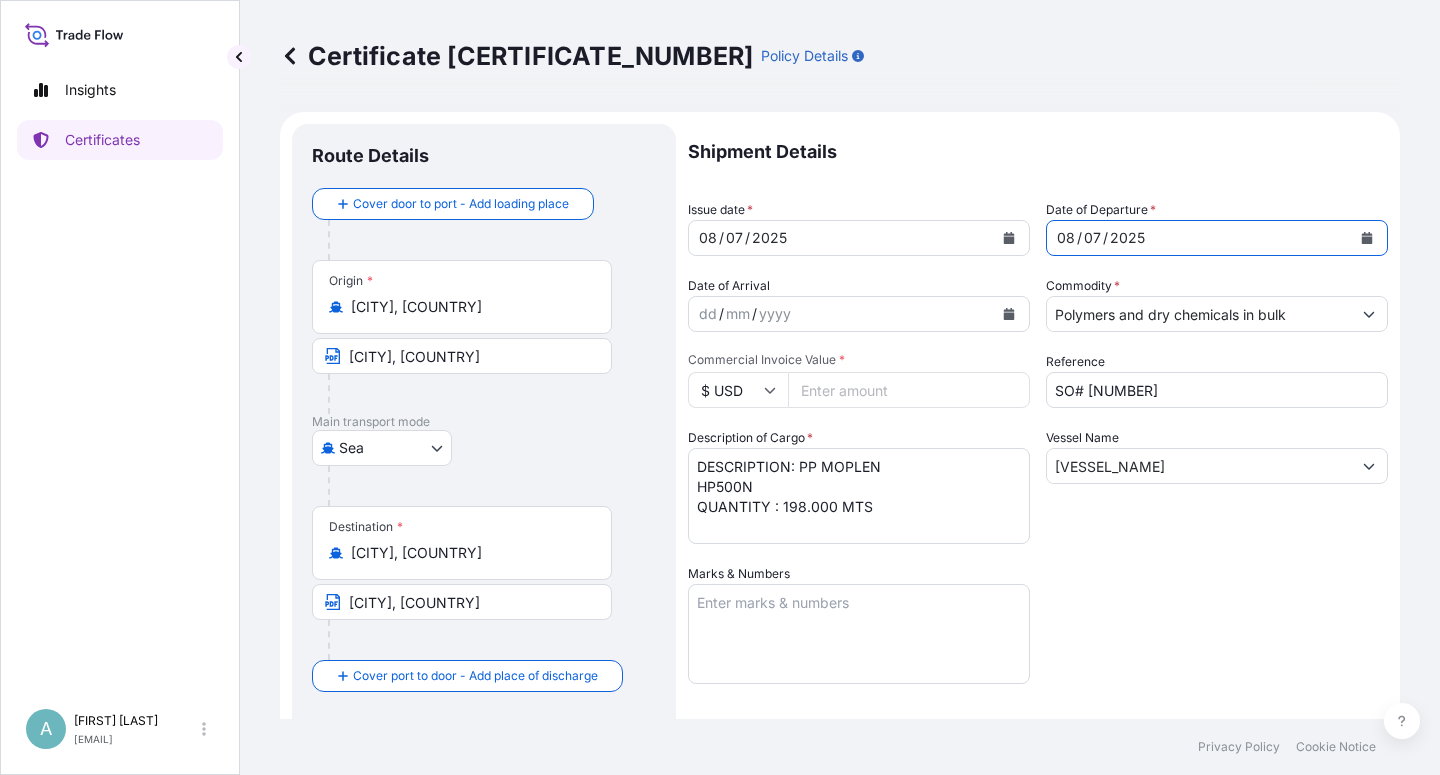 click 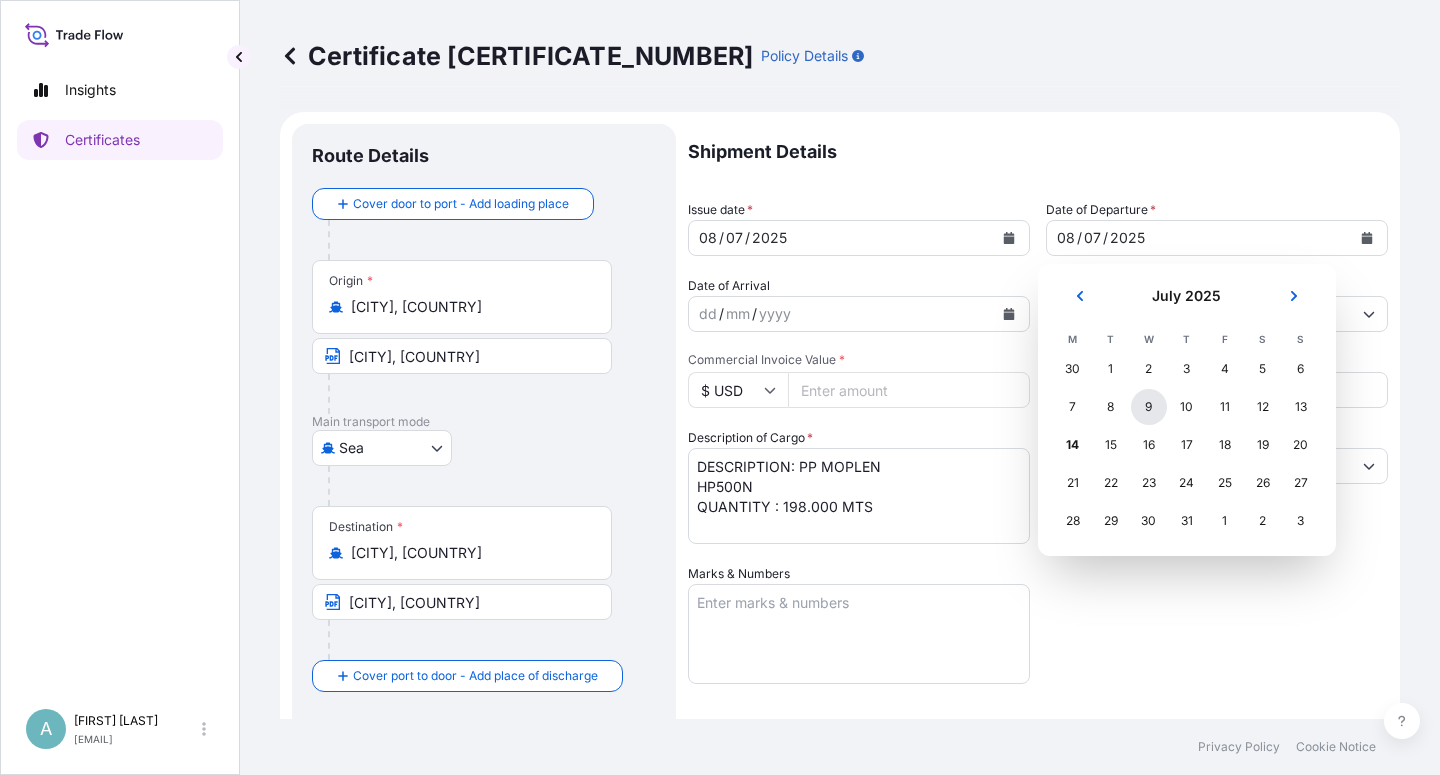 click on "9" at bounding box center (1149, 407) 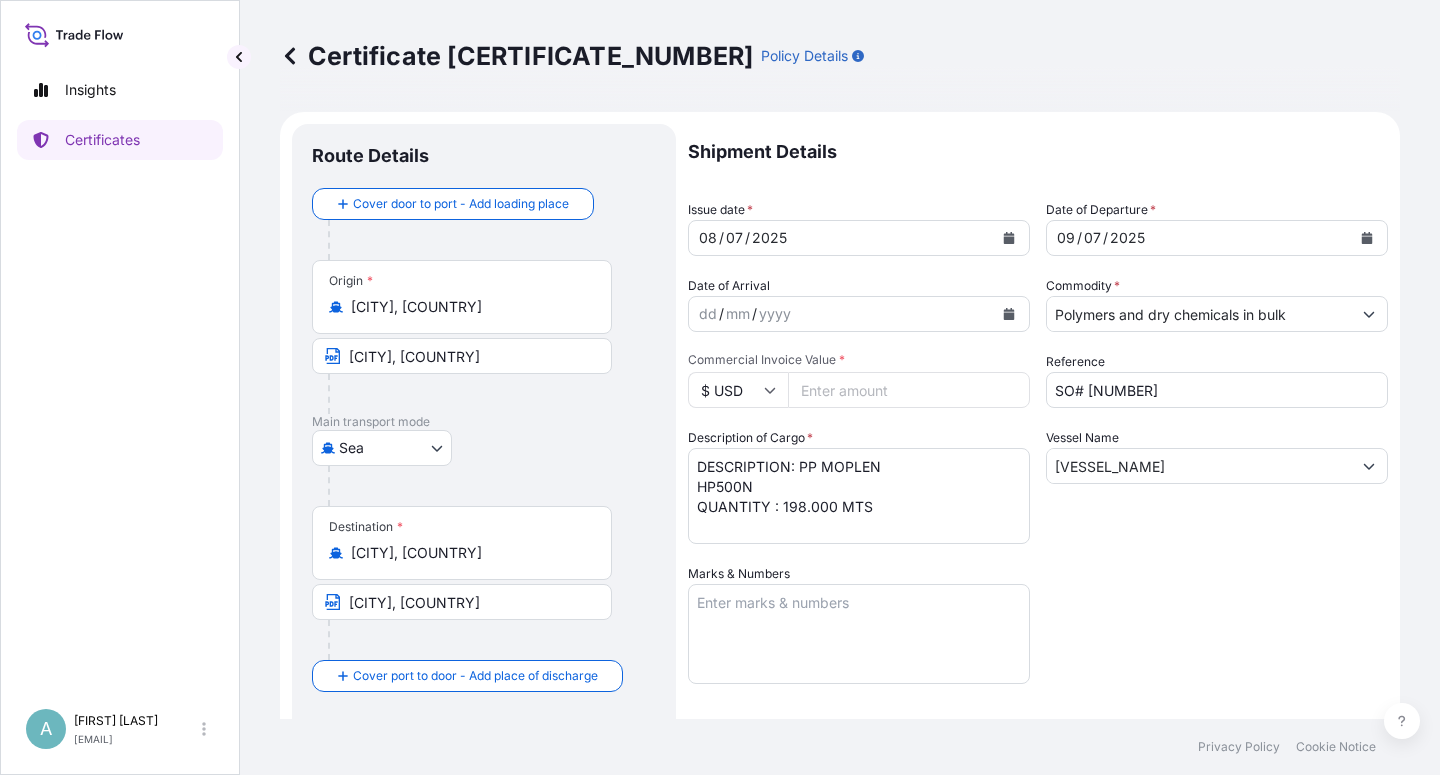 drag, startPoint x: 1148, startPoint y: 578, endPoint x: 1181, endPoint y: 546, distance: 45.96738 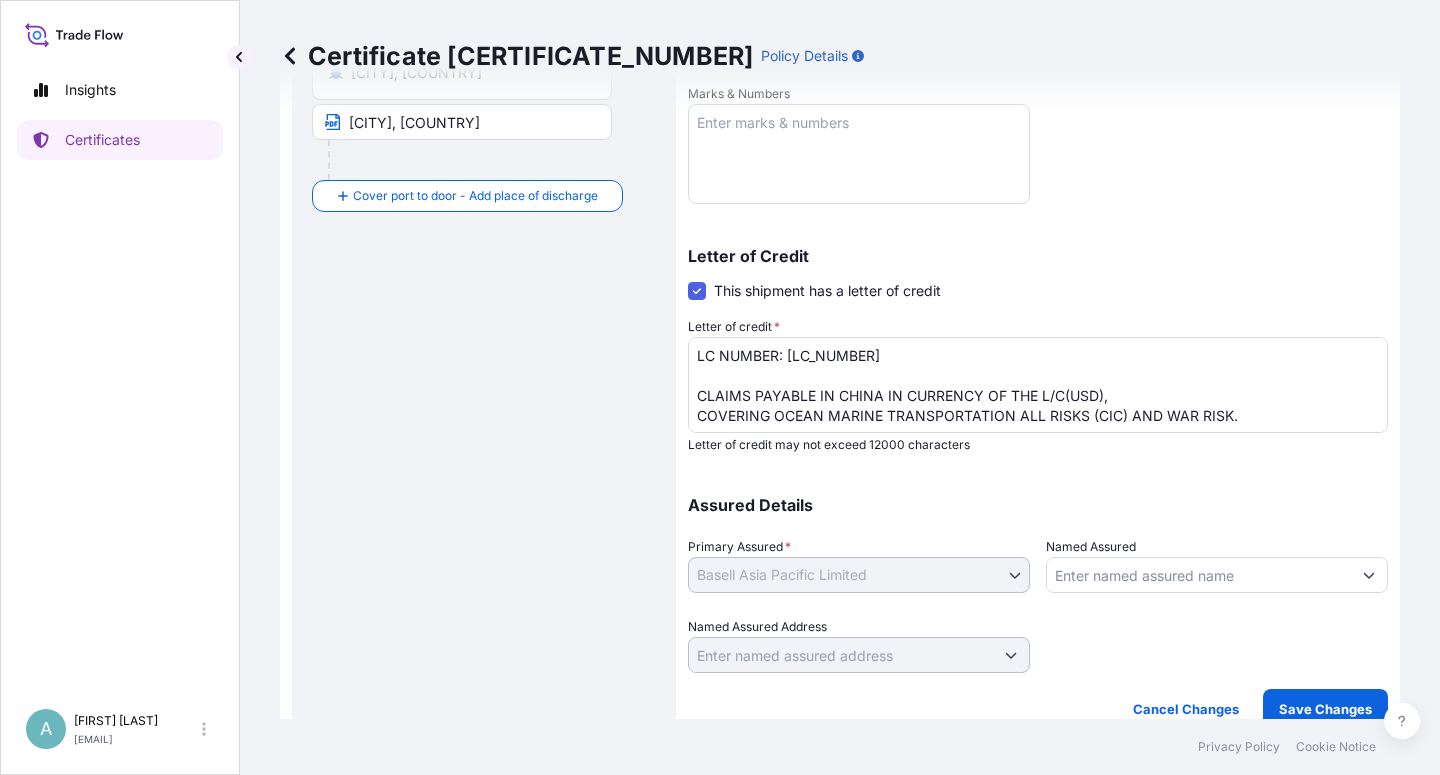 scroll, scrollTop: 490, scrollLeft: 0, axis: vertical 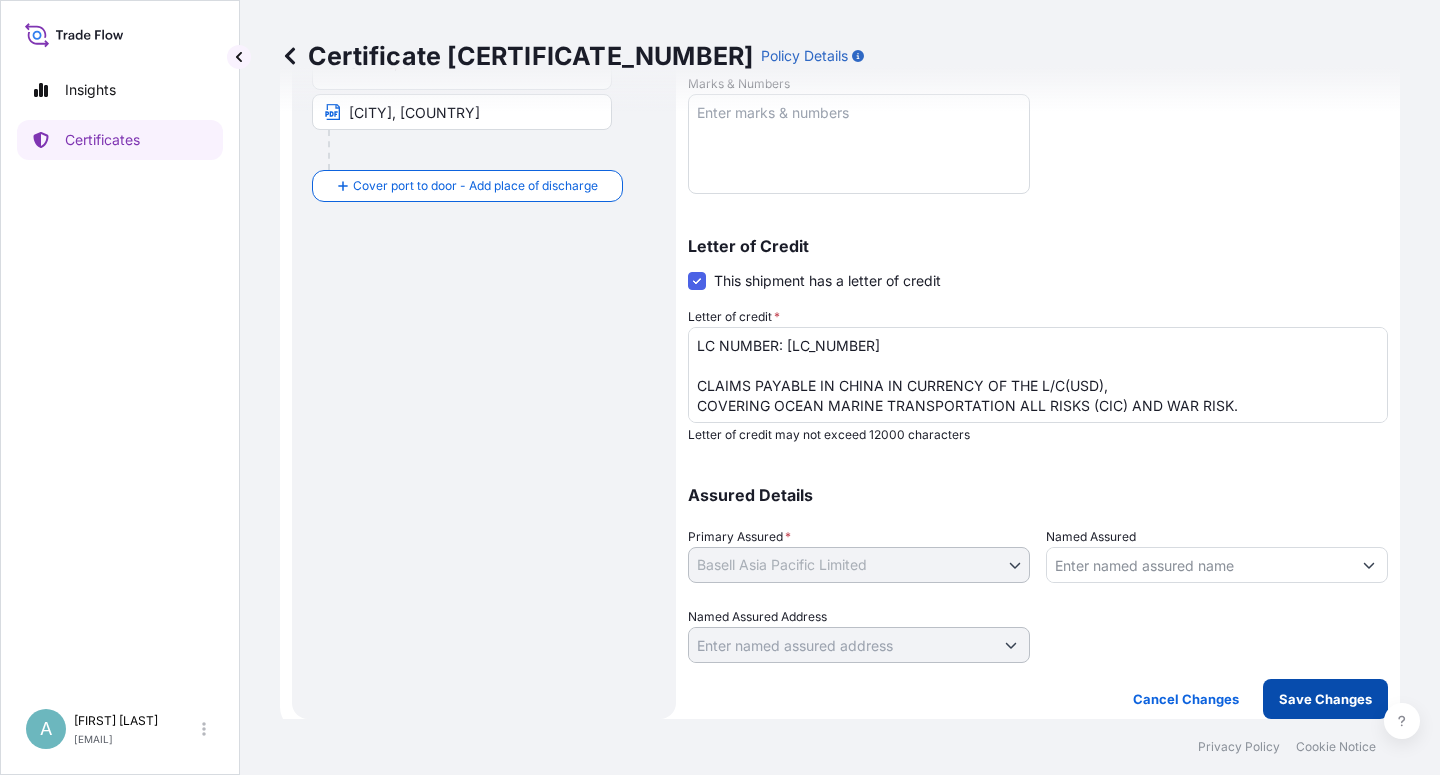 click on "Save Changes" at bounding box center (1325, 699) 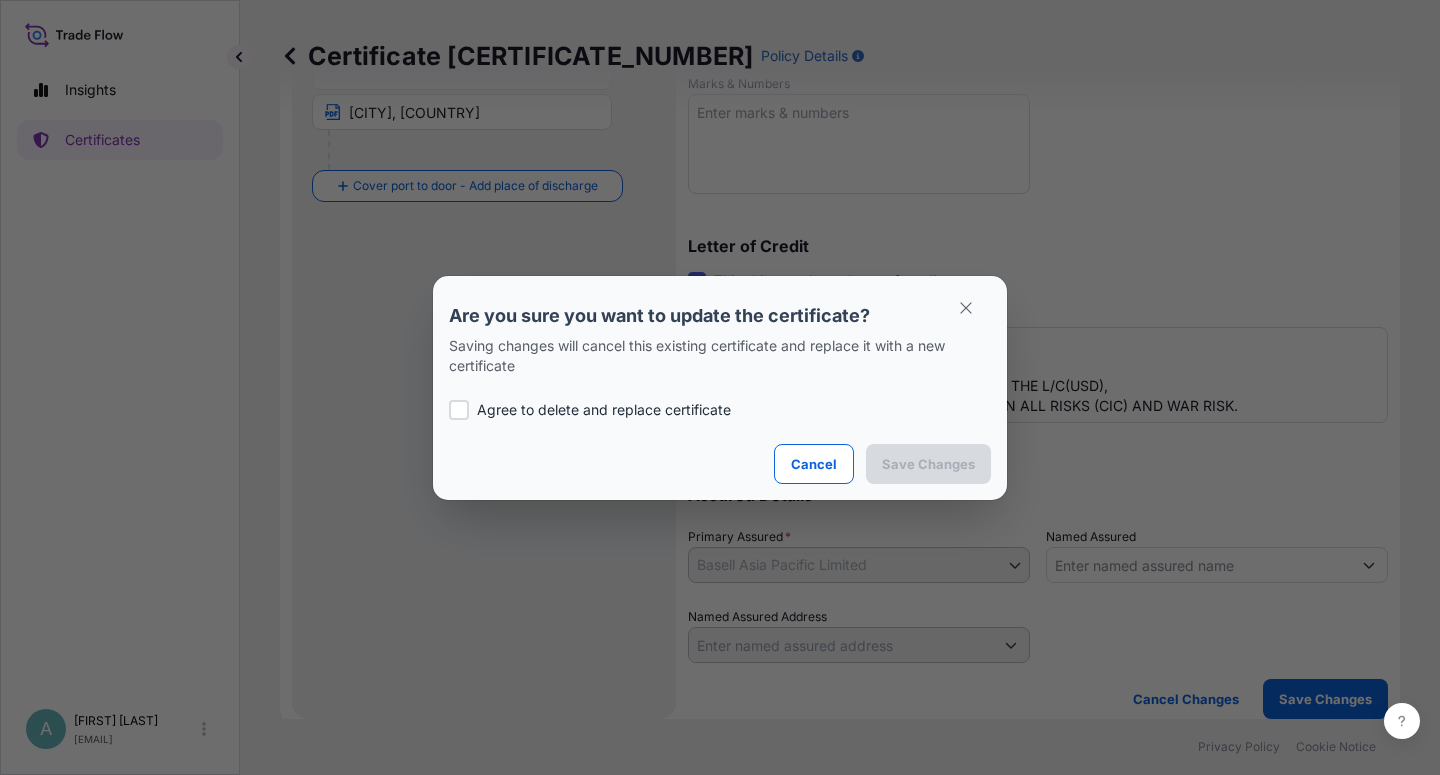 click on "Agree to delete and replace certificate" at bounding box center [720, 410] 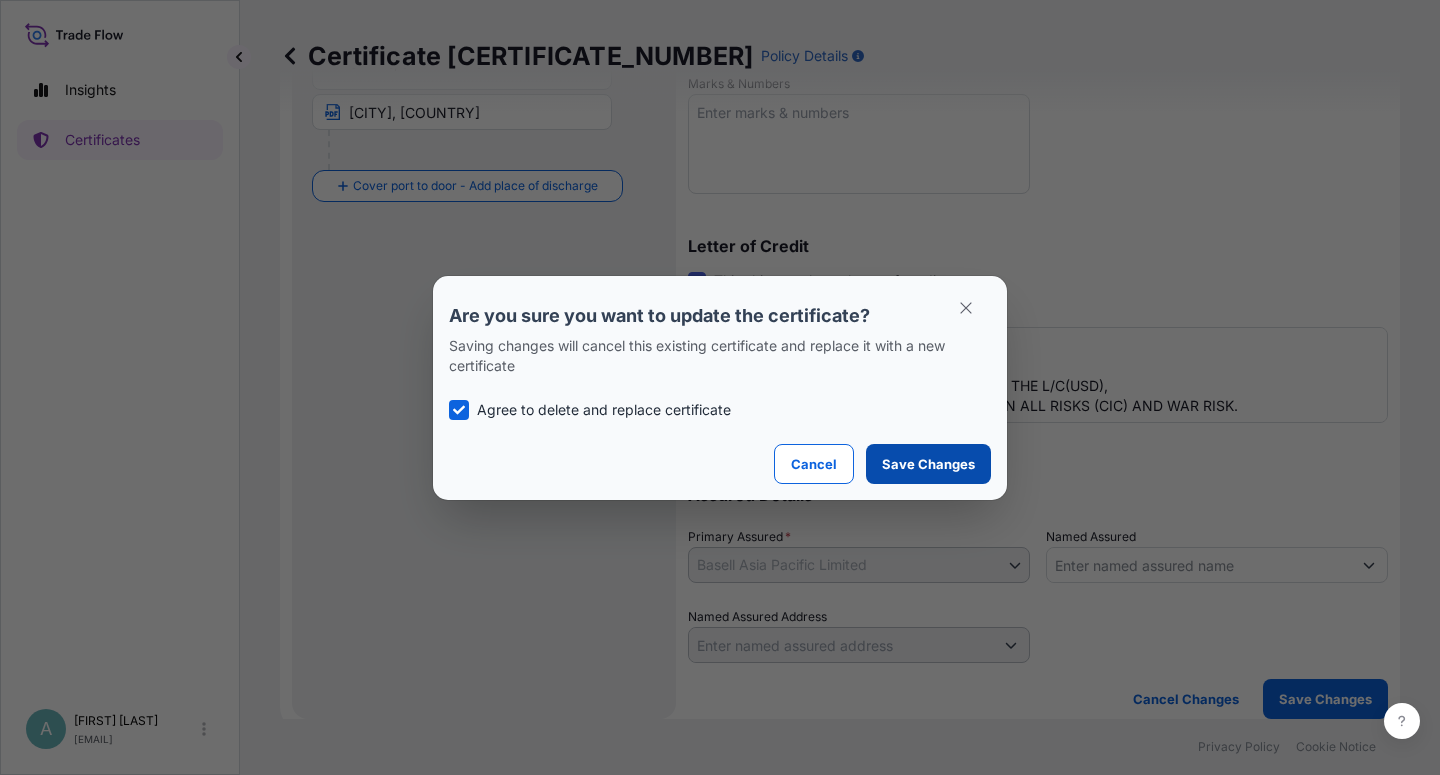 click on "Save Changes" at bounding box center (928, 464) 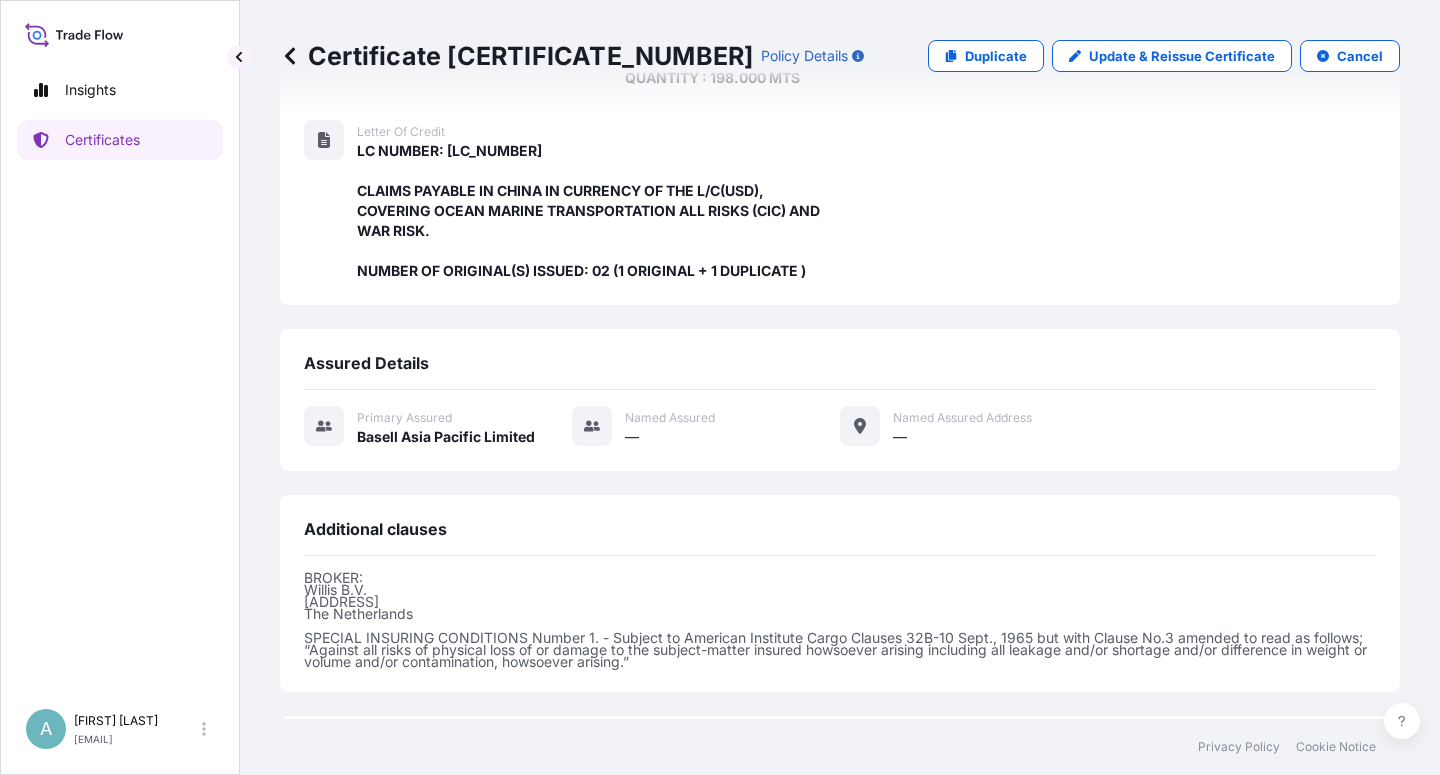 scroll, scrollTop: 554, scrollLeft: 0, axis: vertical 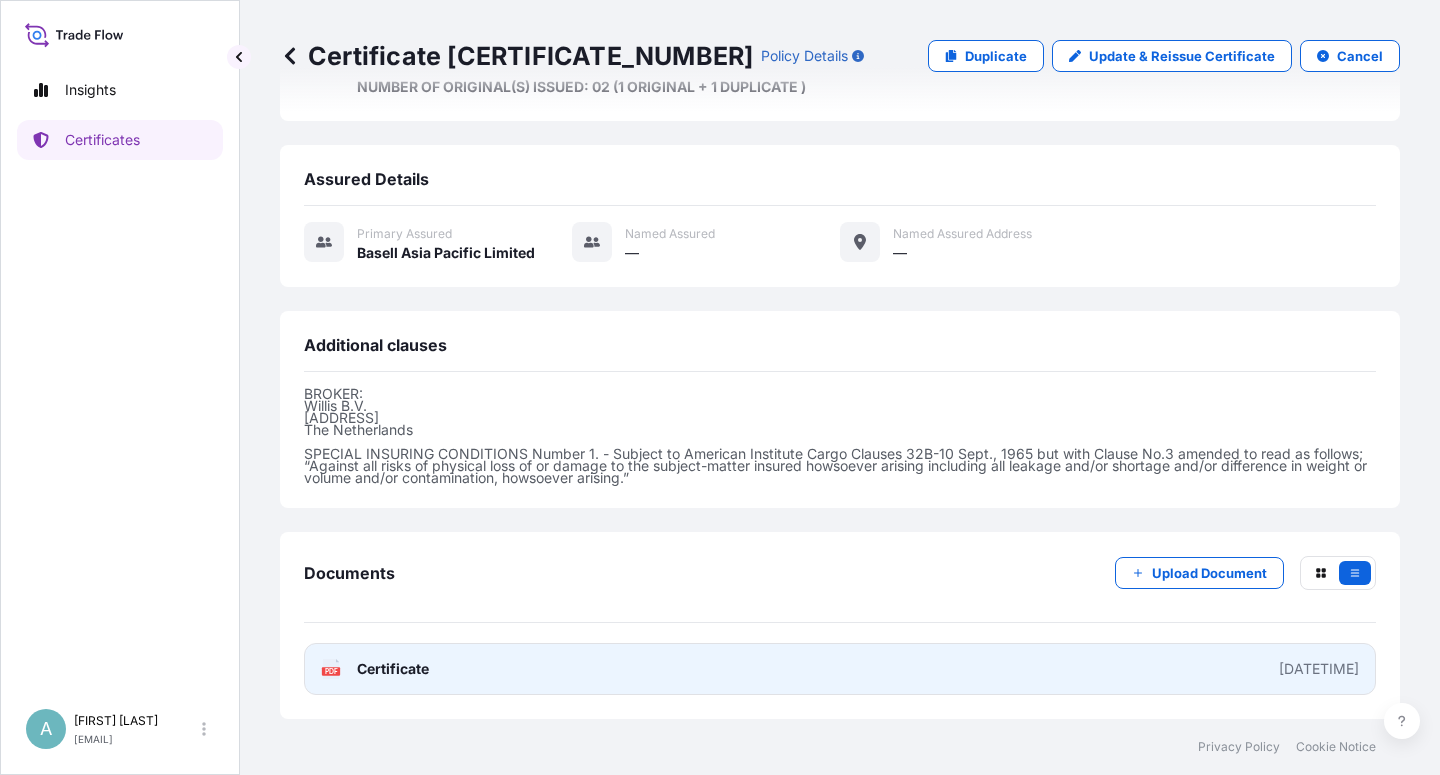 click on "Certificate" at bounding box center (393, 669) 